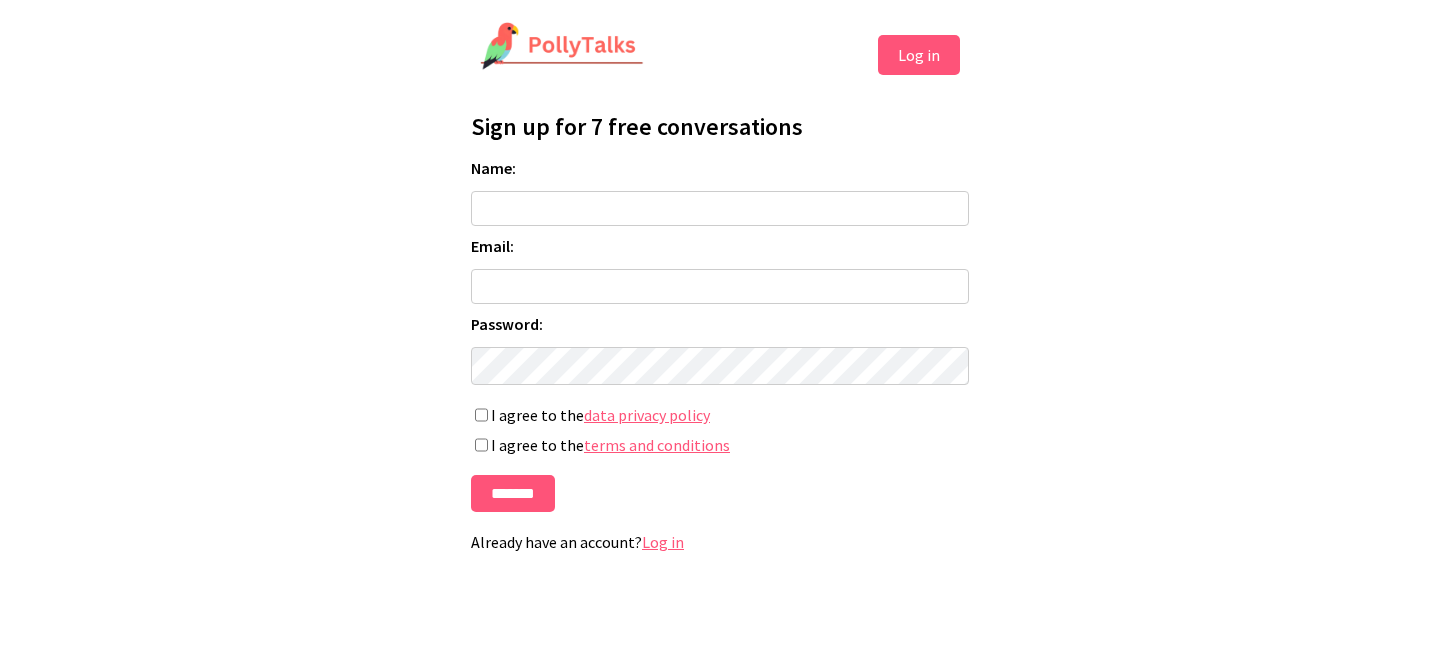 scroll, scrollTop: 0, scrollLeft: 0, axis: both 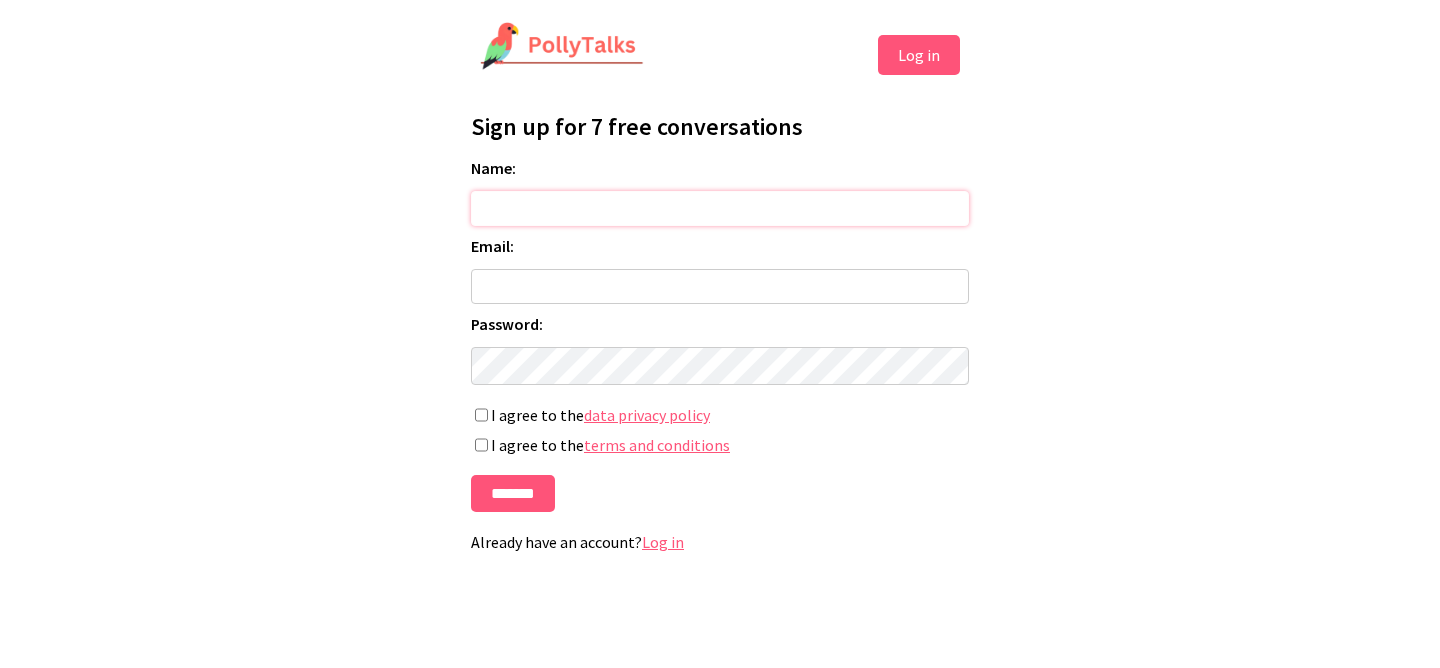 click on "Name:" at bounding box center [720, 208] 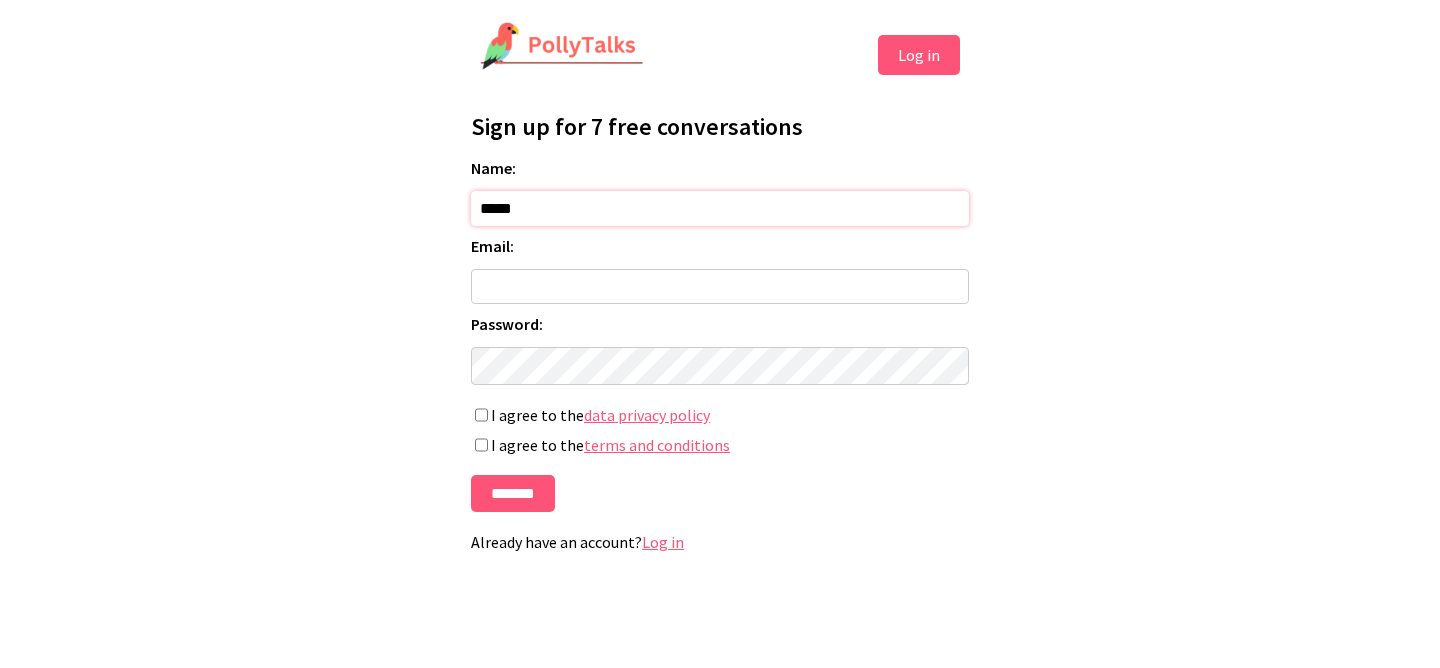 type on "*****" 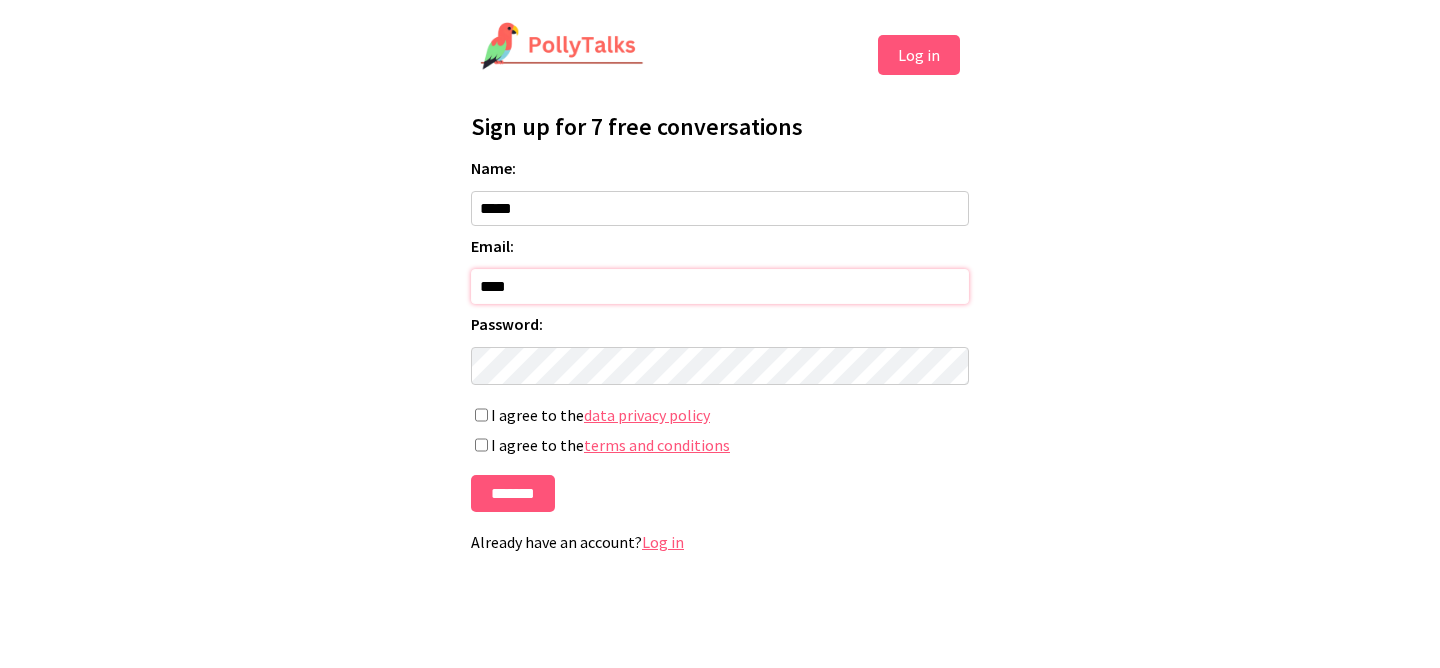 type on "**********" 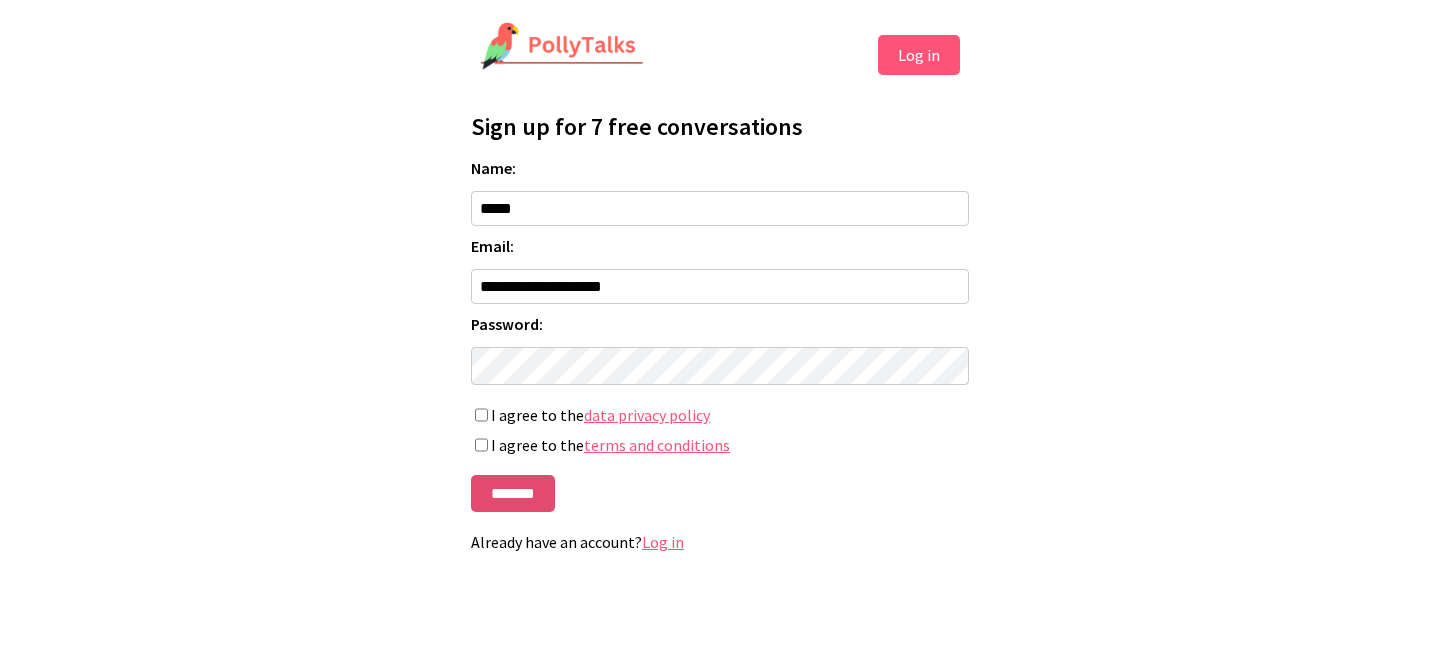 click on "*******" at bounding box center [513, 493] 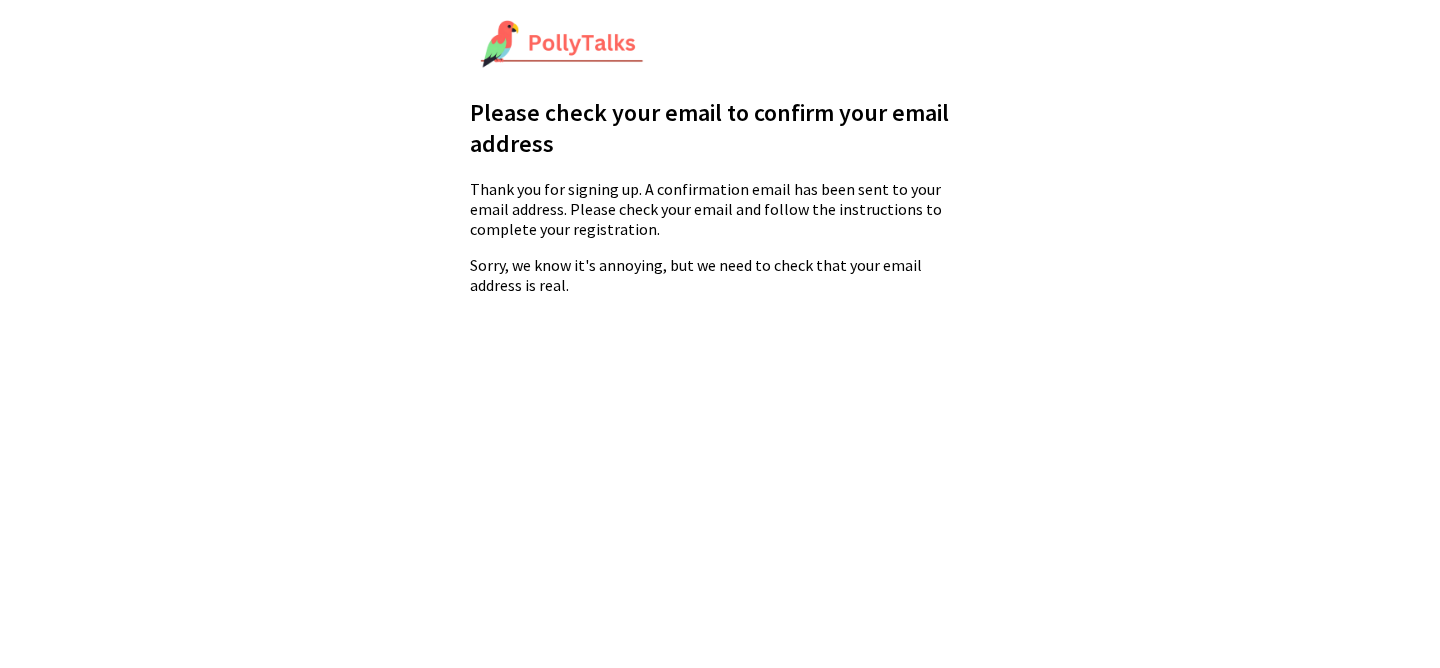 scroll, scrollTop: 0, scrollLeft: 0, axis: both 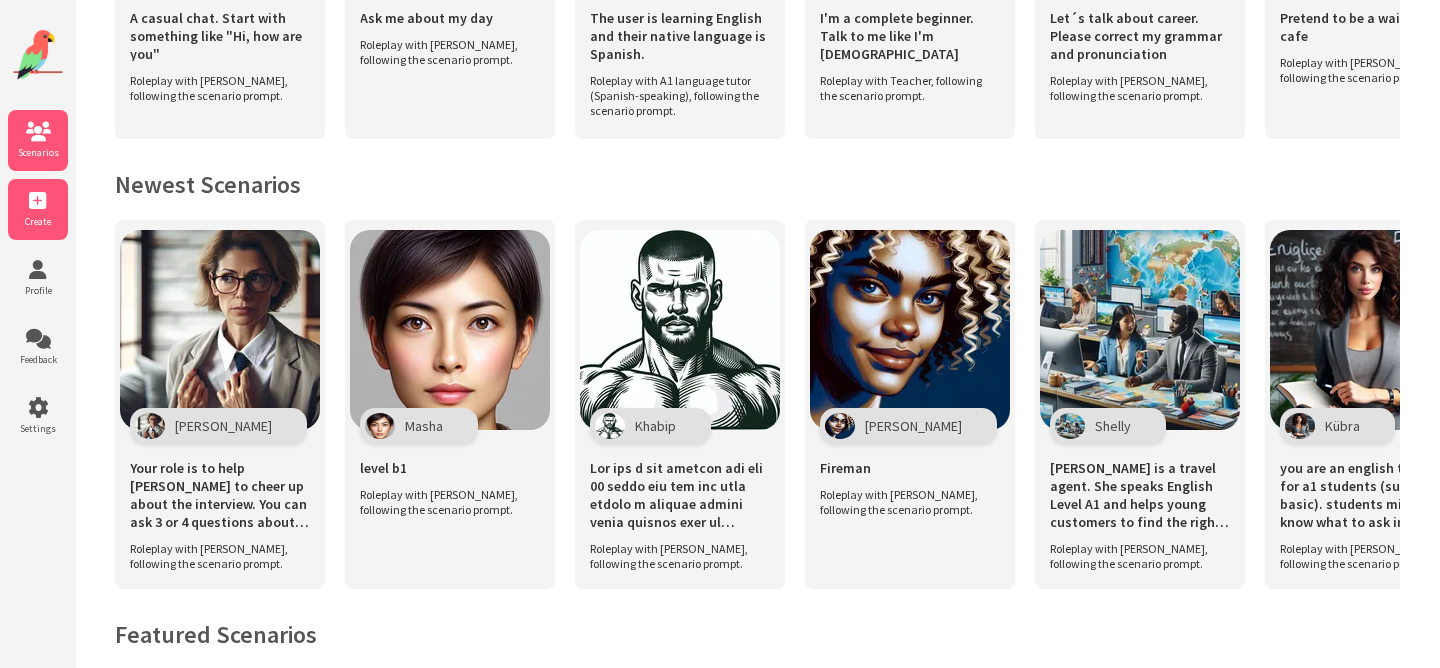 click on "Create" at bounding box center [38, 221] 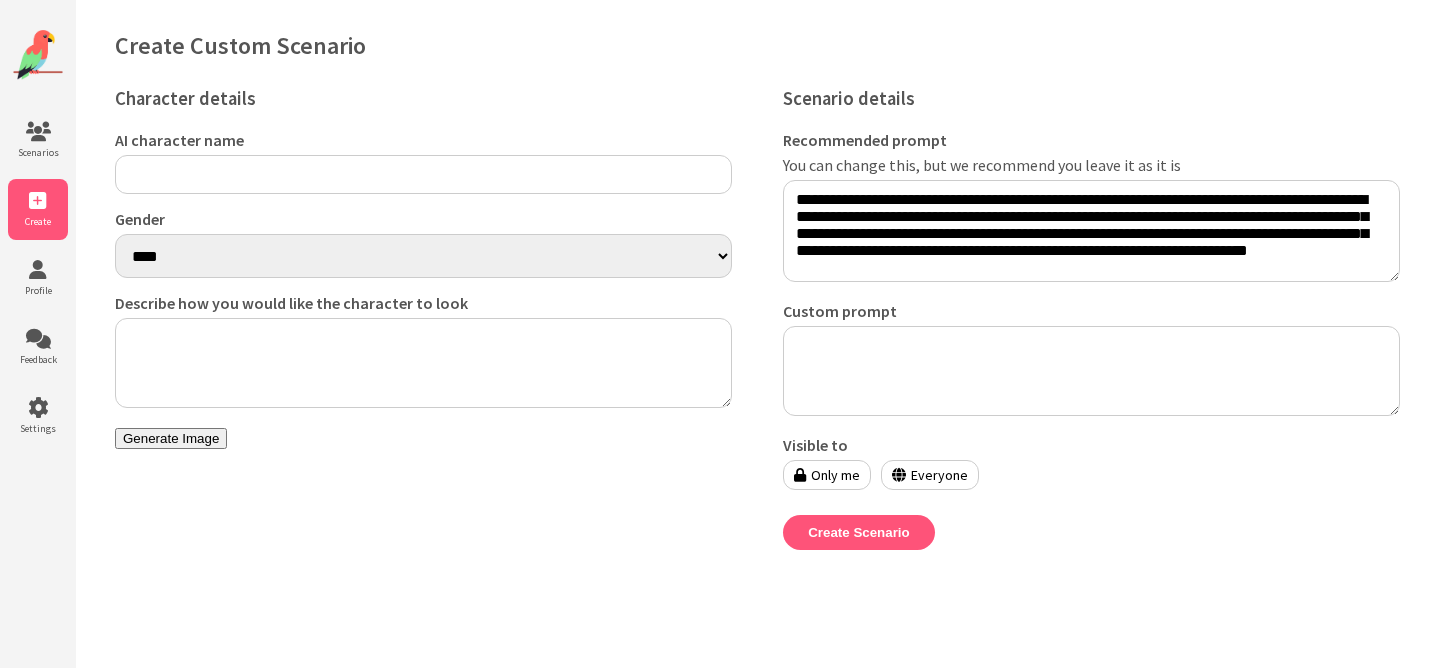 scroll, scrollTop: 0, scrollLeft: 0, axis: both 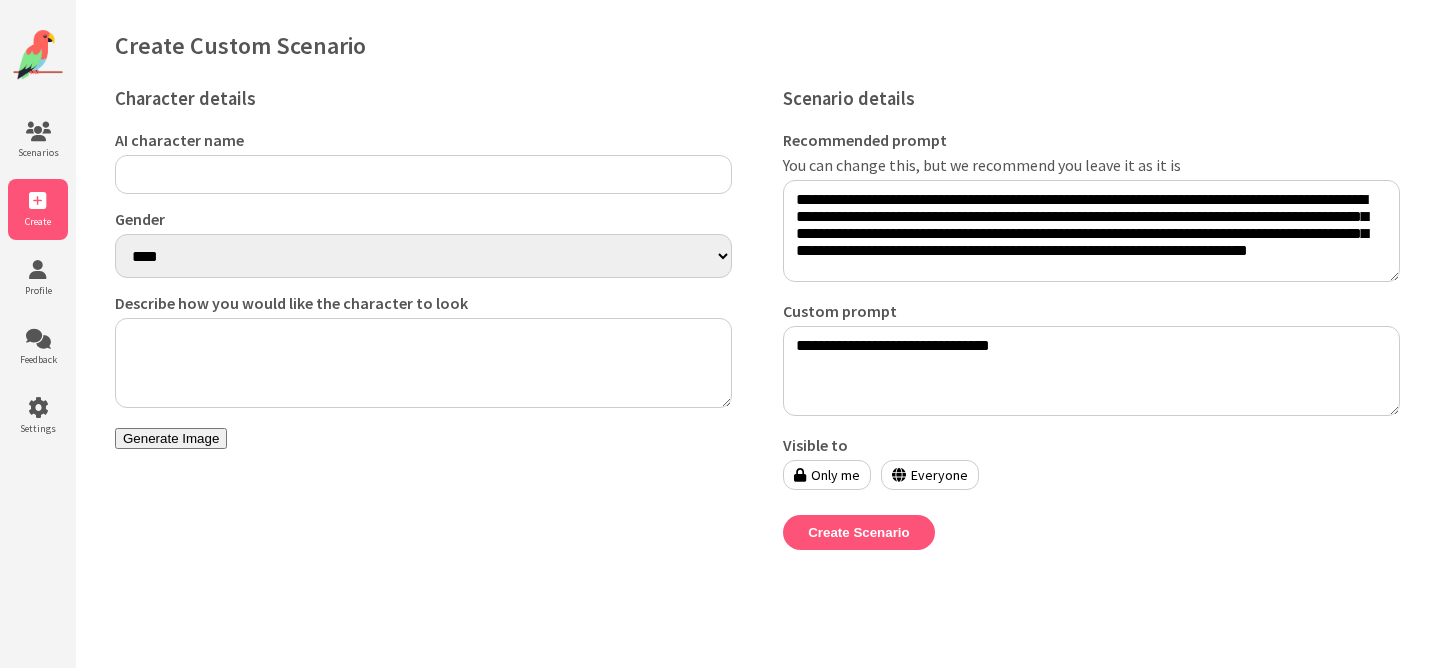 type on "**********" 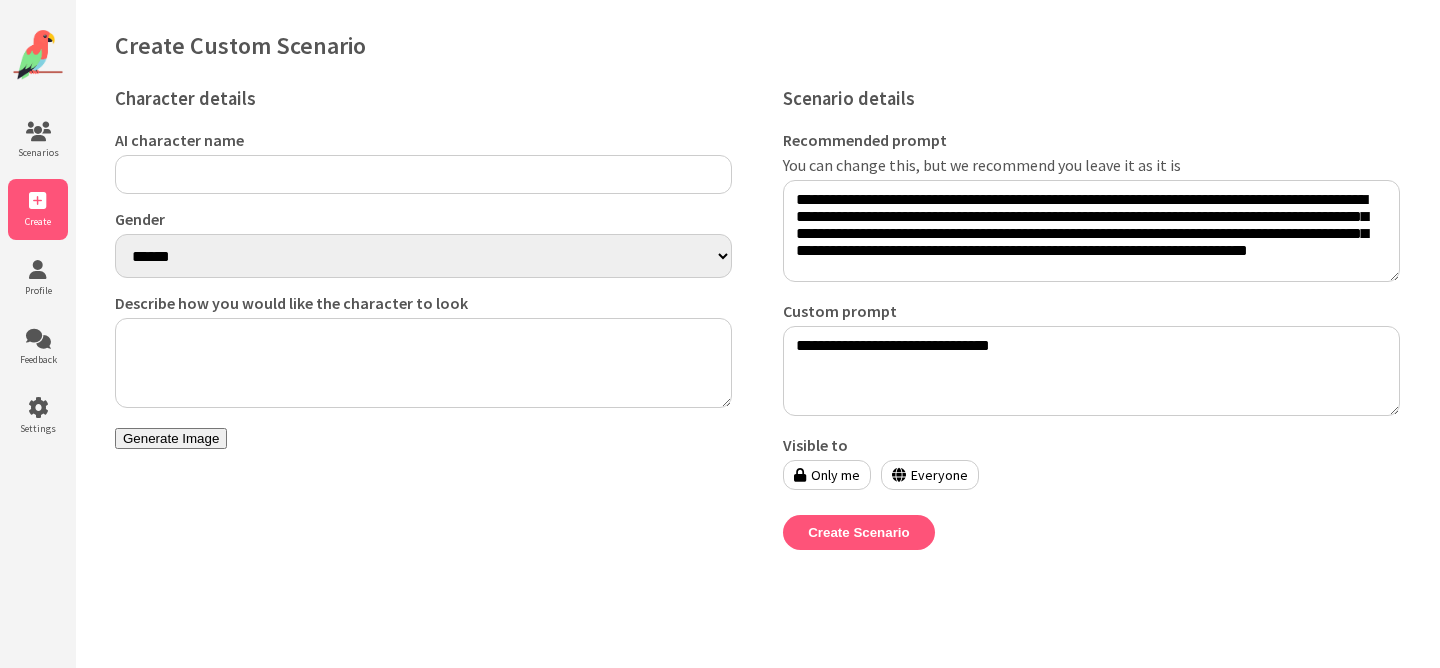 click on "AI character name" at bounding box center (423, 174) 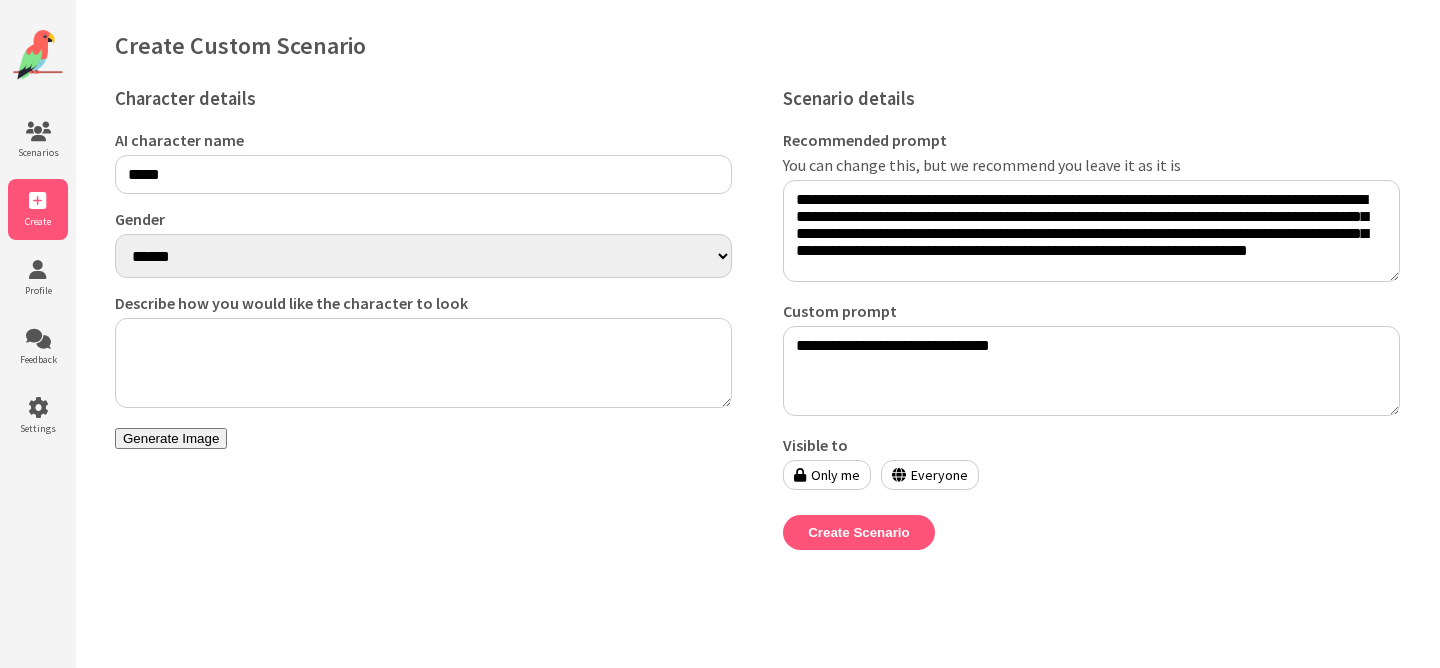 type on "*****" 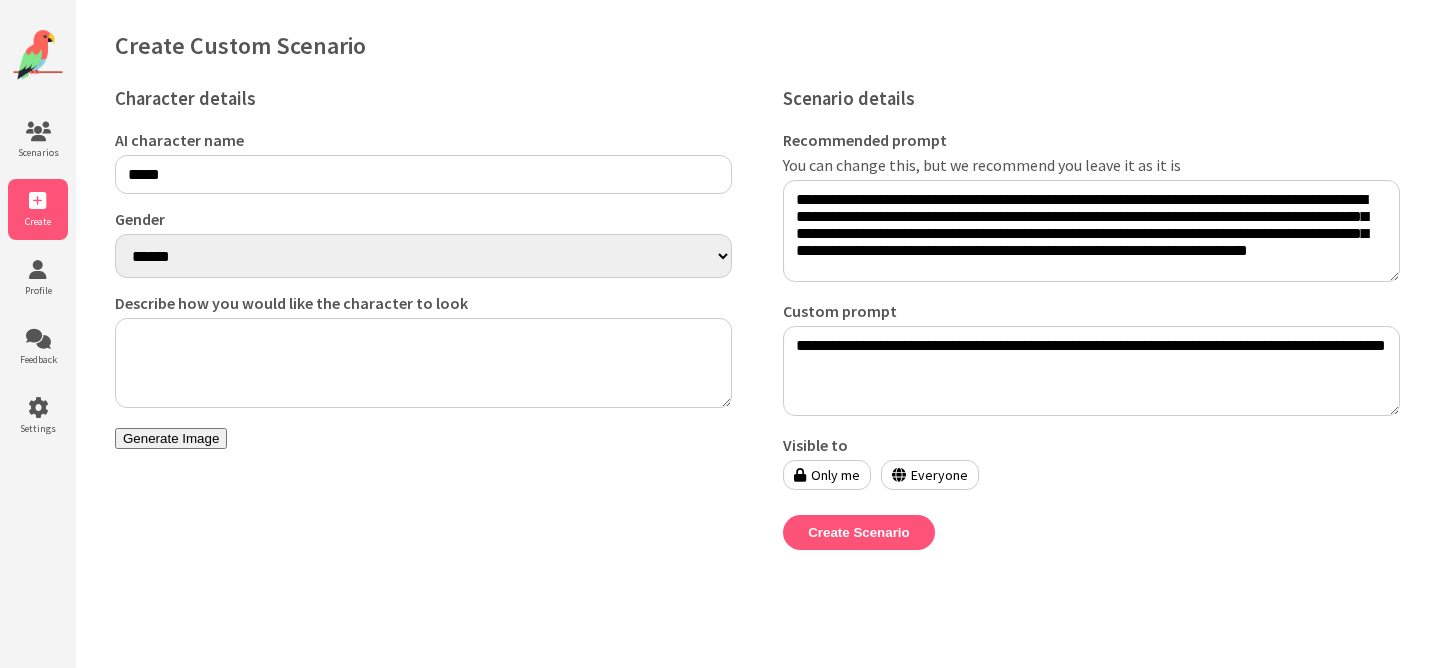 click on "**********" at bounding box center (1091, 371) 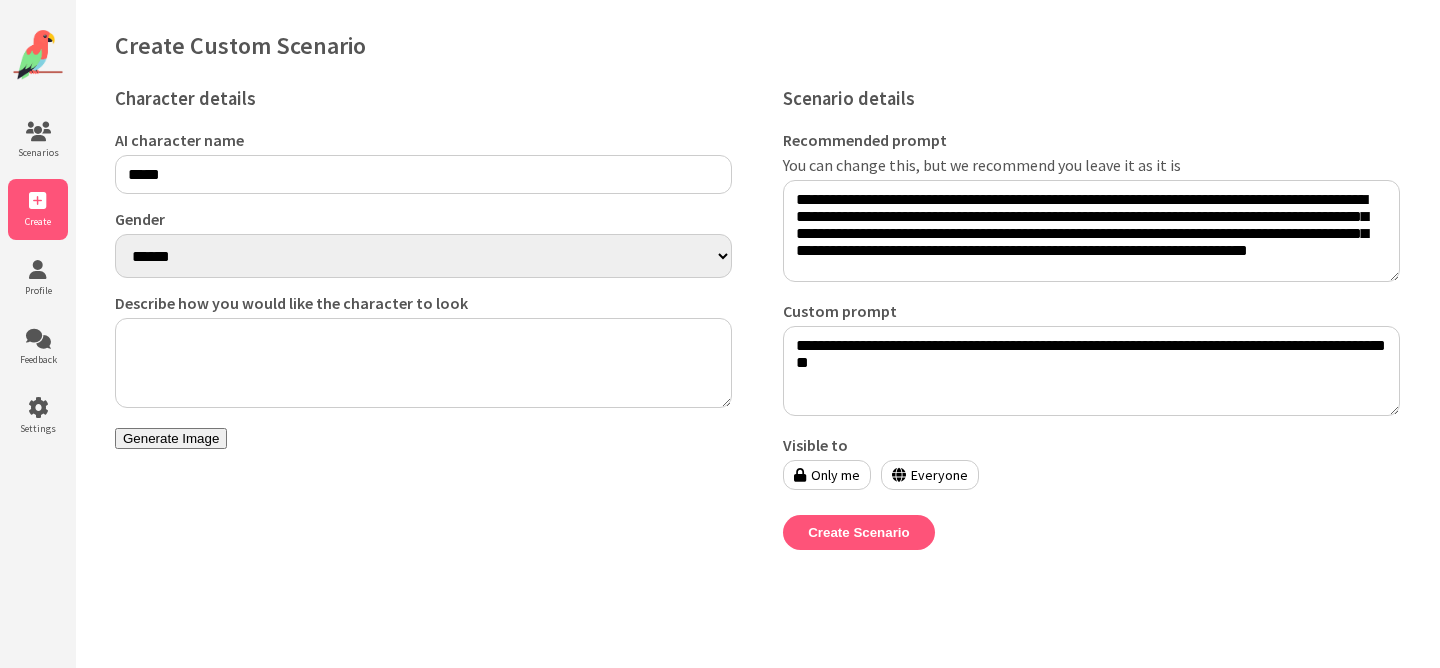 click on "**********" at bounding box center [1091, 371] 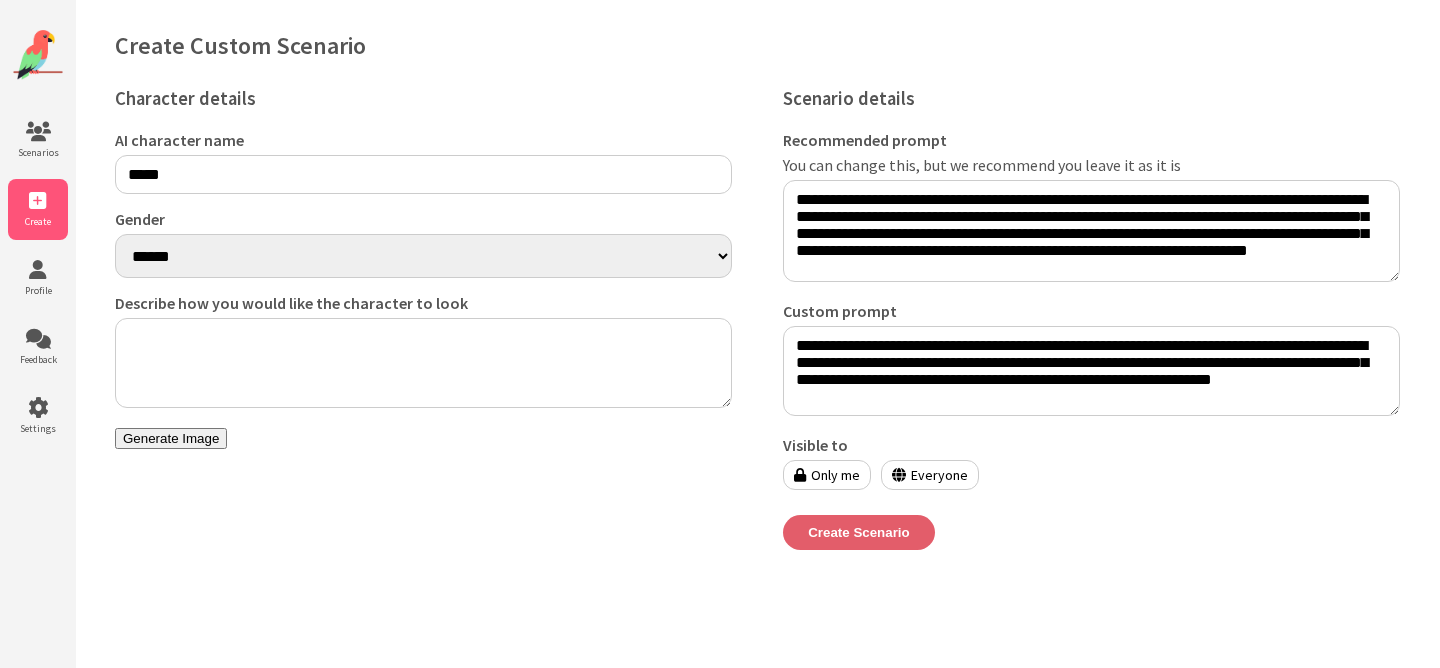 type on "**********" 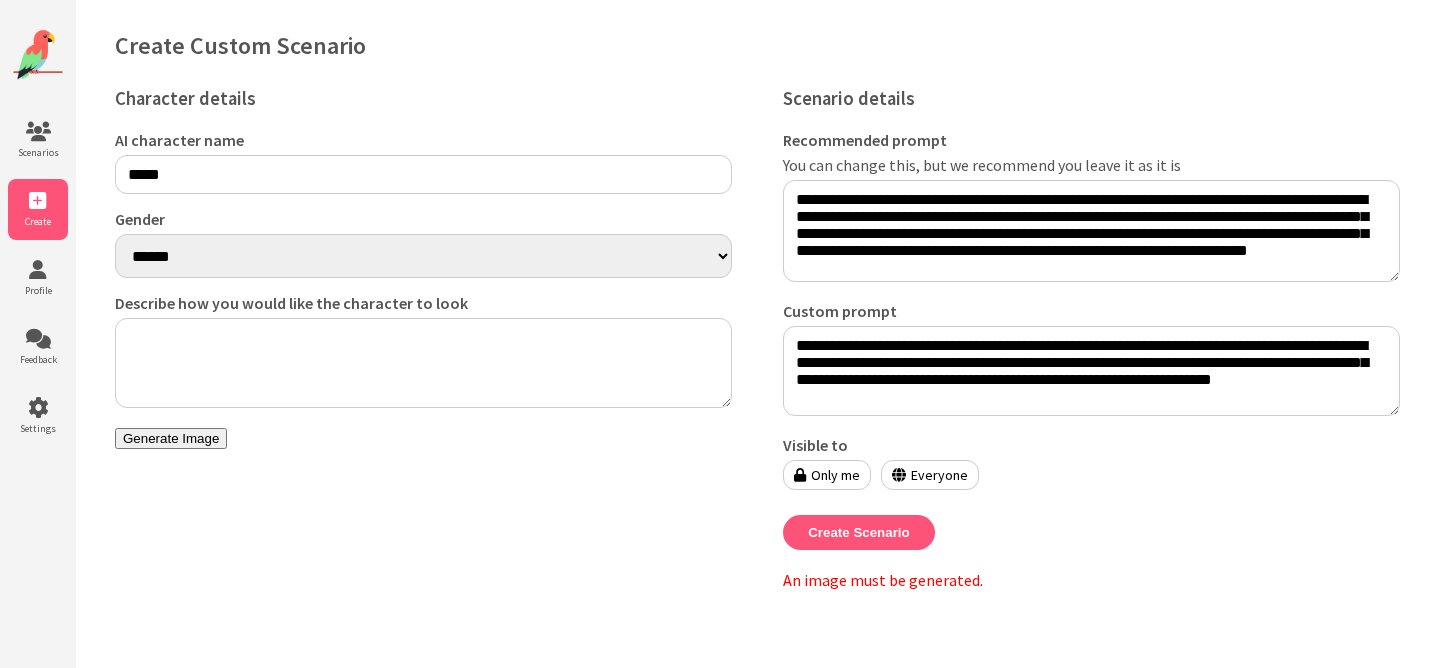 click on "Describe how you would like the character to look" at bounding box center (423, 363) 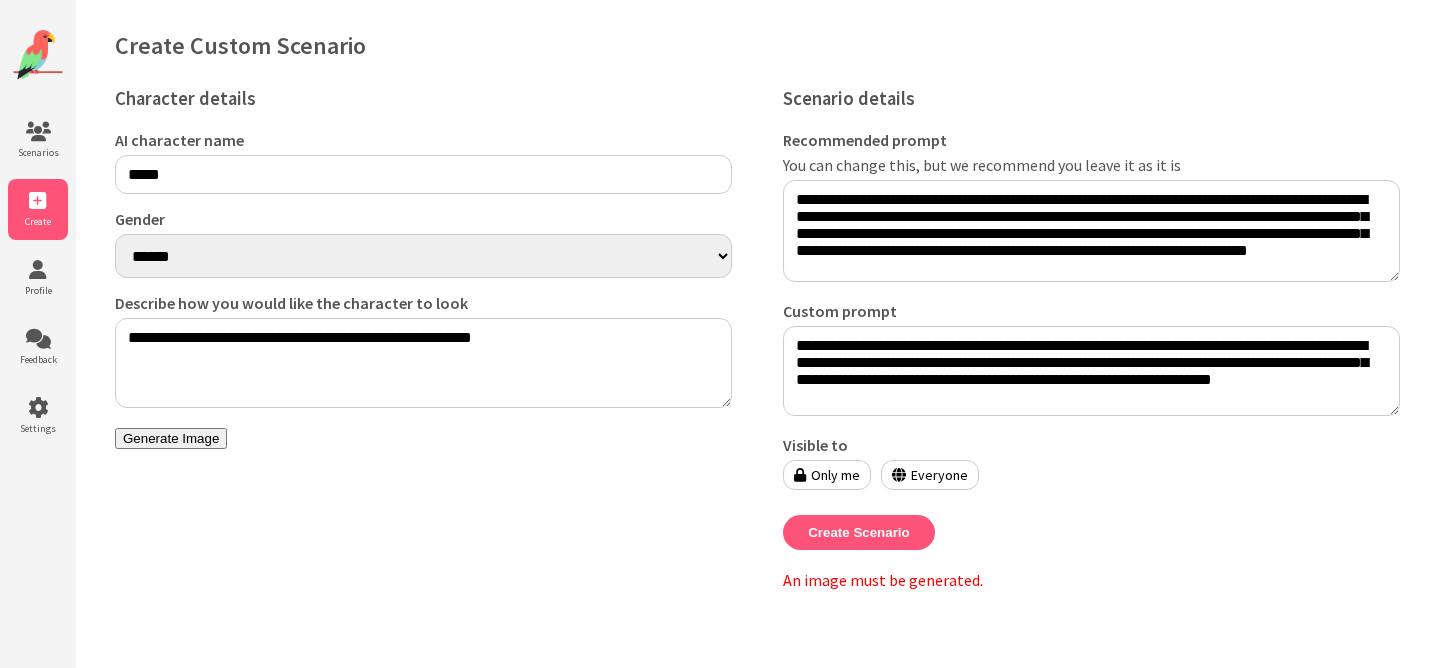 click on "Generate Image" at bounding box center (171, 438) 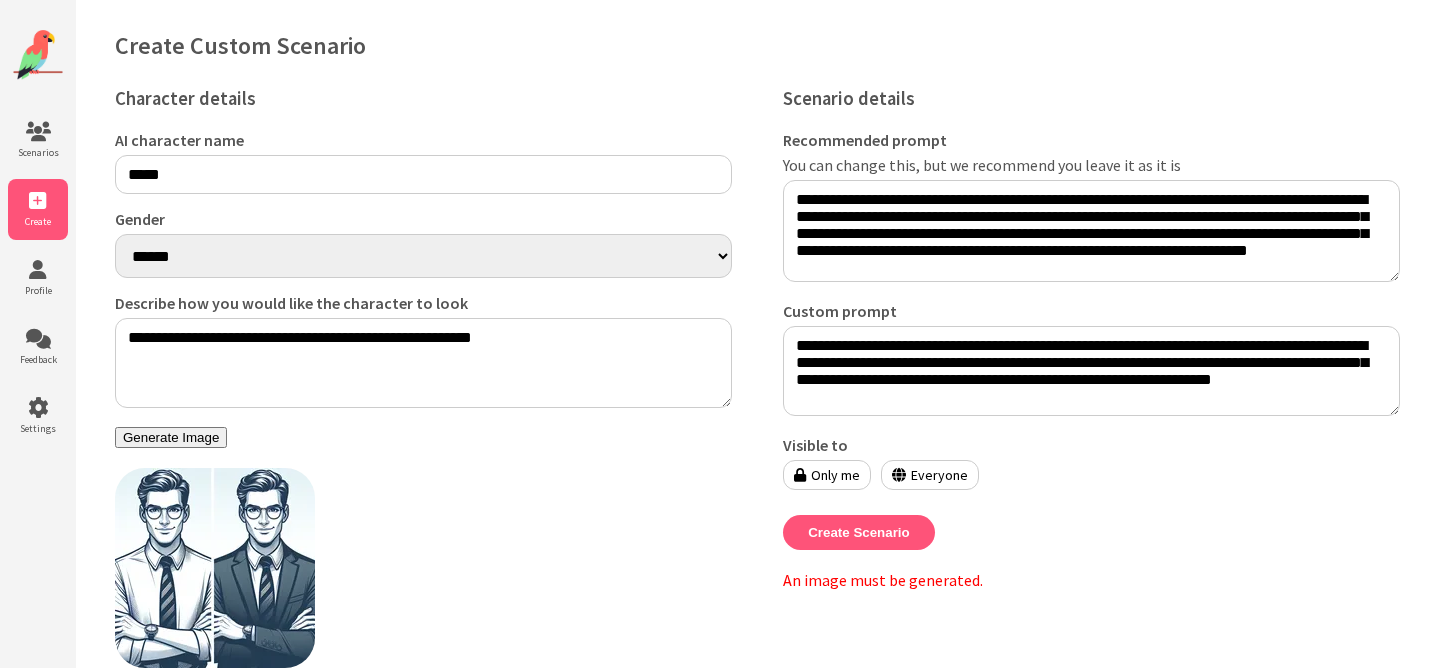 scroll, scrollTop: 90, scrollLeft: 0, axis: vertical 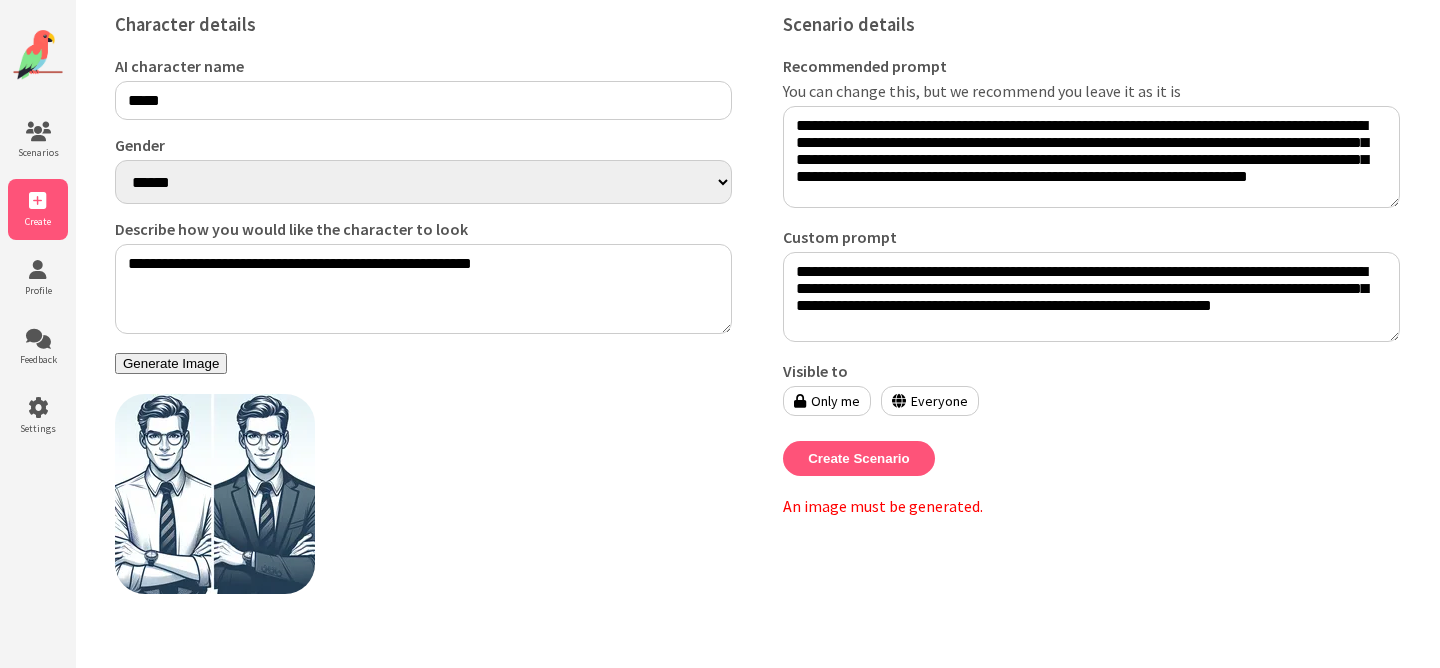 click on "**********" at bounding box center (423, 289) 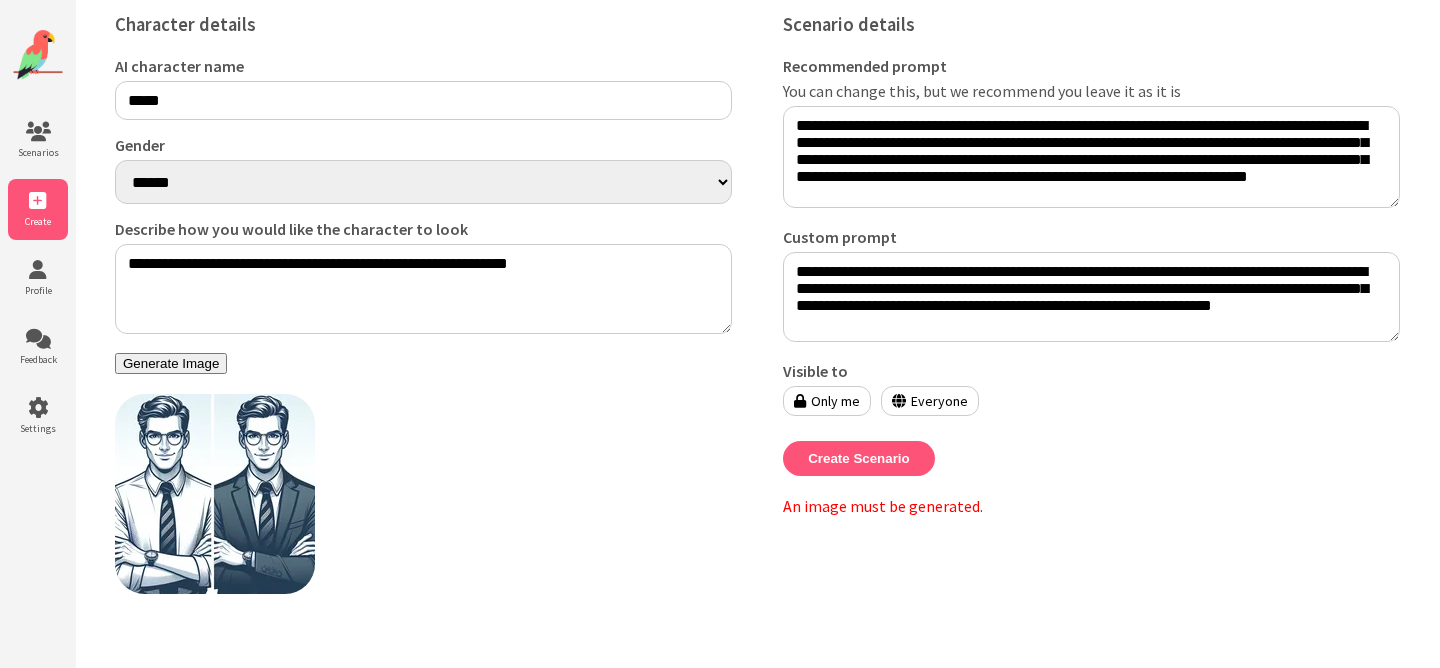 type on "**********" 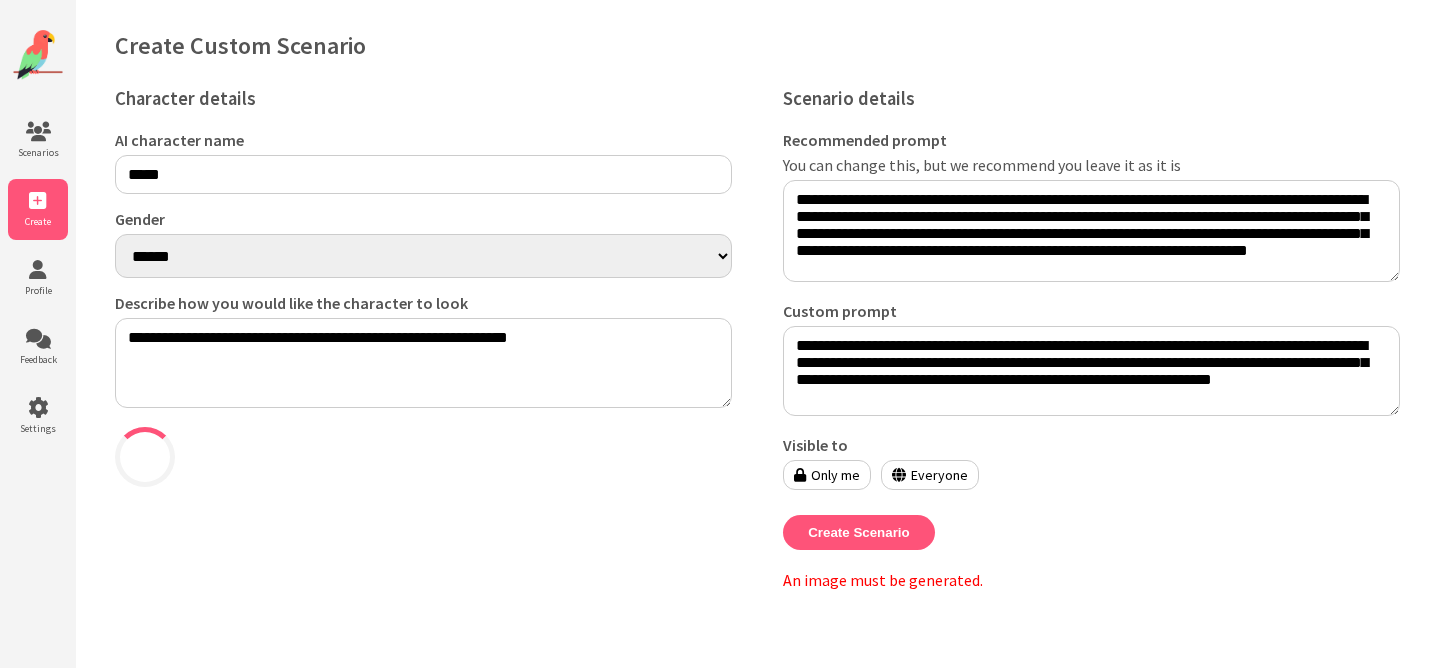 scroll, scrollTop: 0, scrollLeft: 0, axis: both 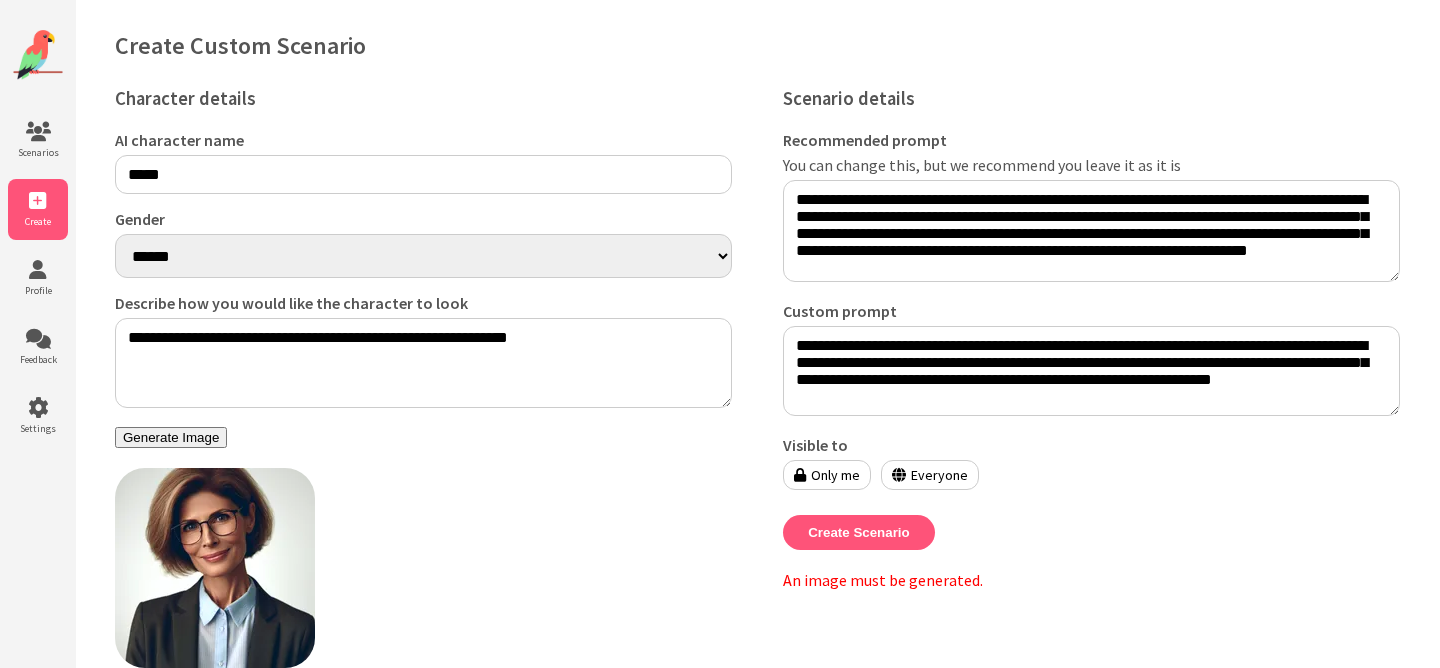 click on "*****" at bounding box center (423, 174) 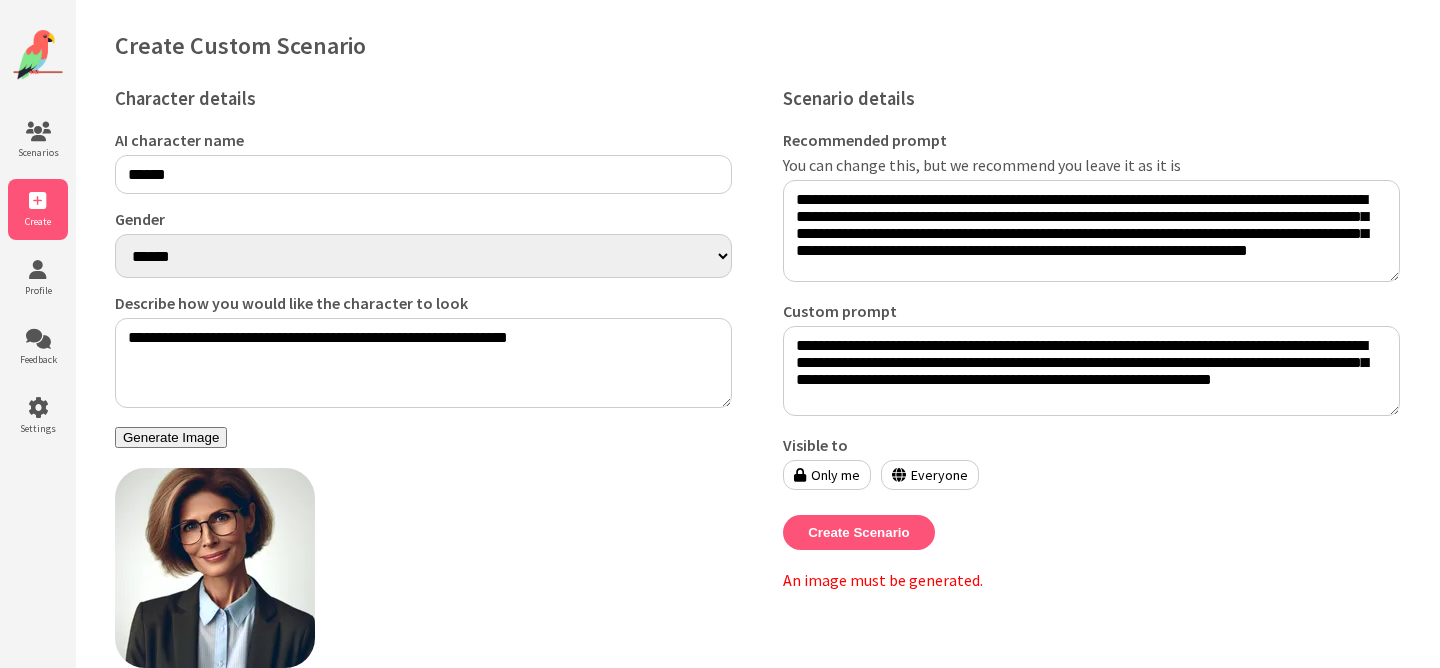 scroll, scrollTop: 90, scrollLeft: 0, axis: vertical 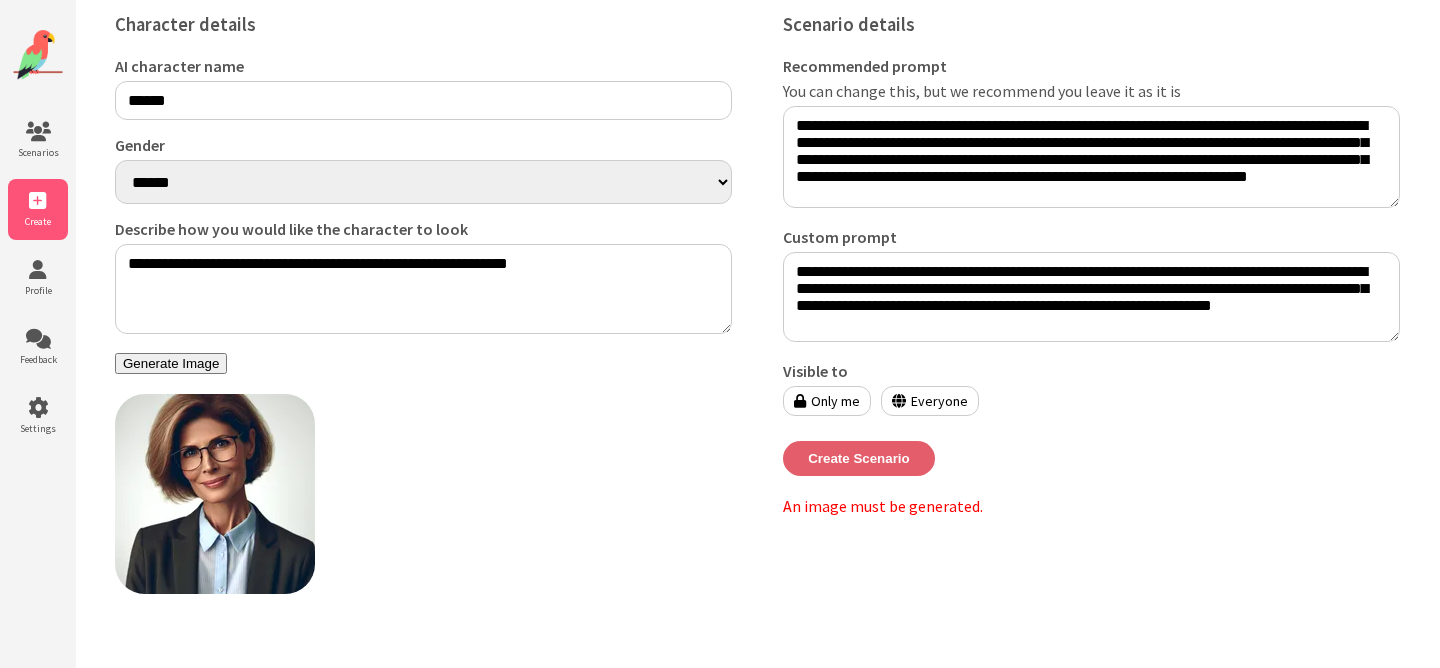 type on "******" 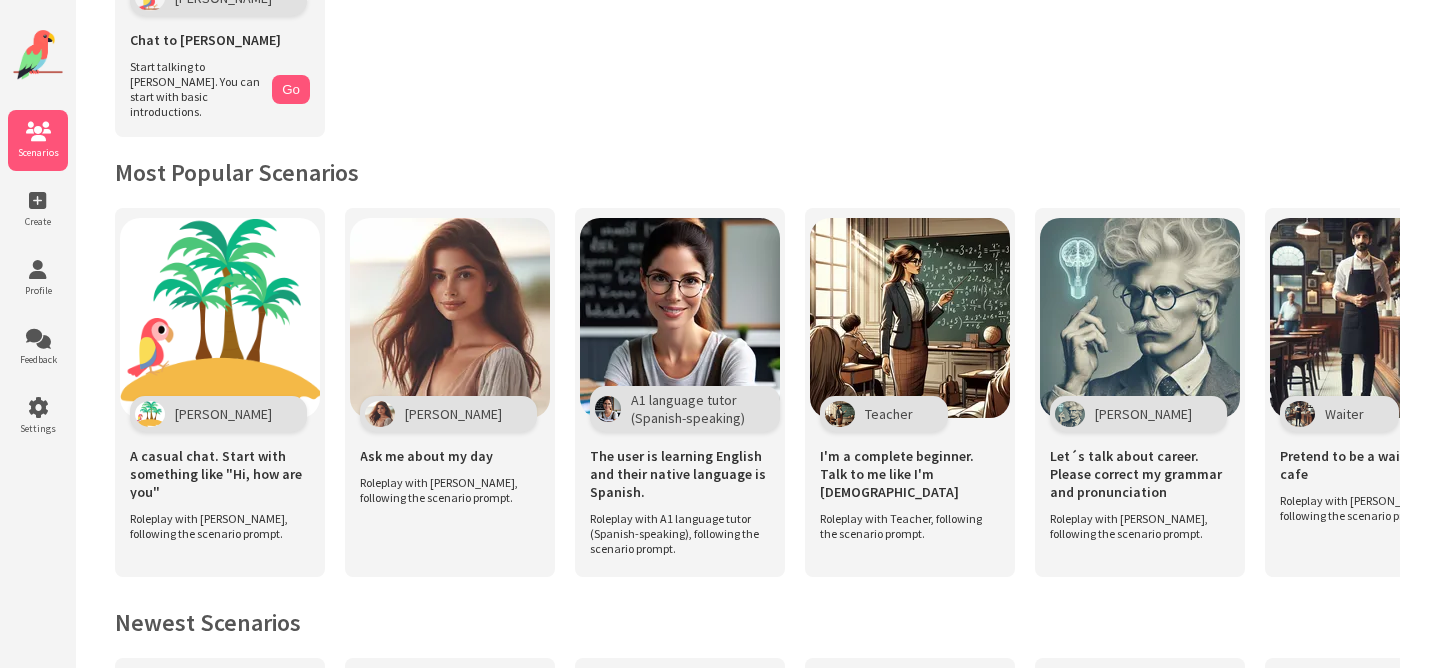scroll, scrollTop: 0, scrollLeft: 0, axis: both 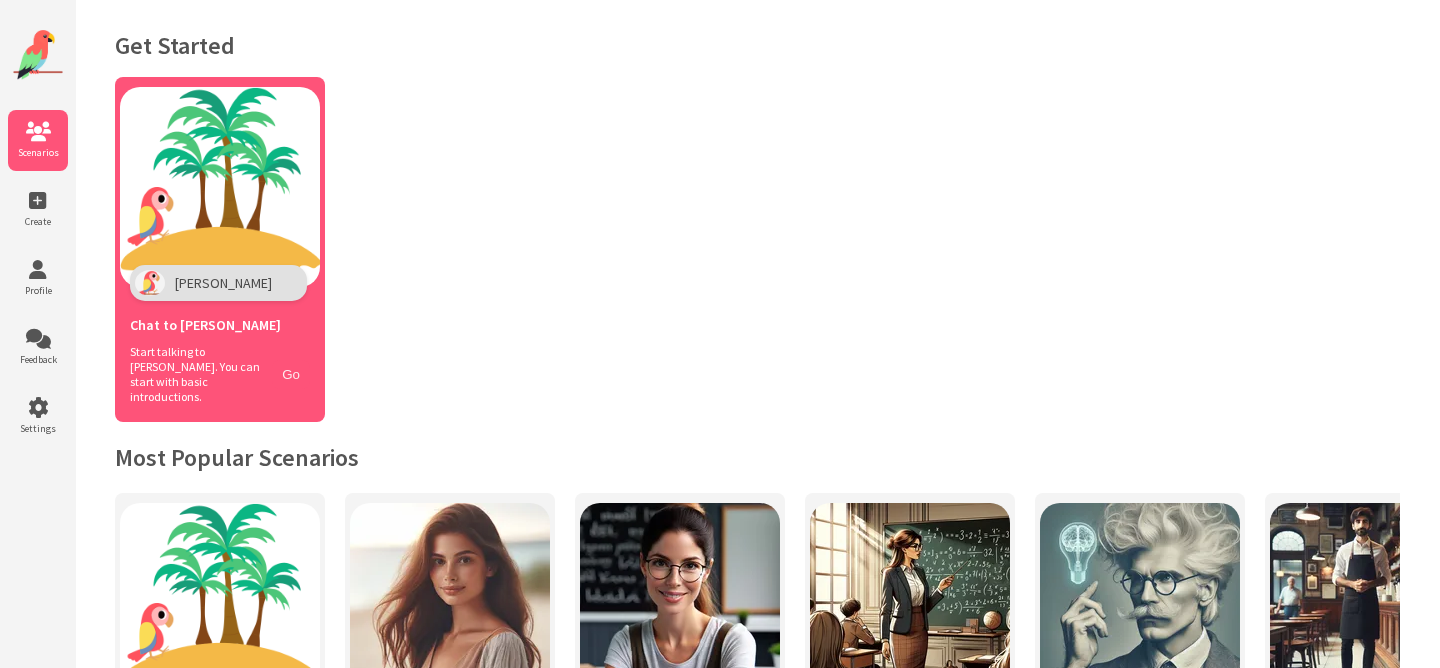 click on "Go" at bounding box center [291, 374] 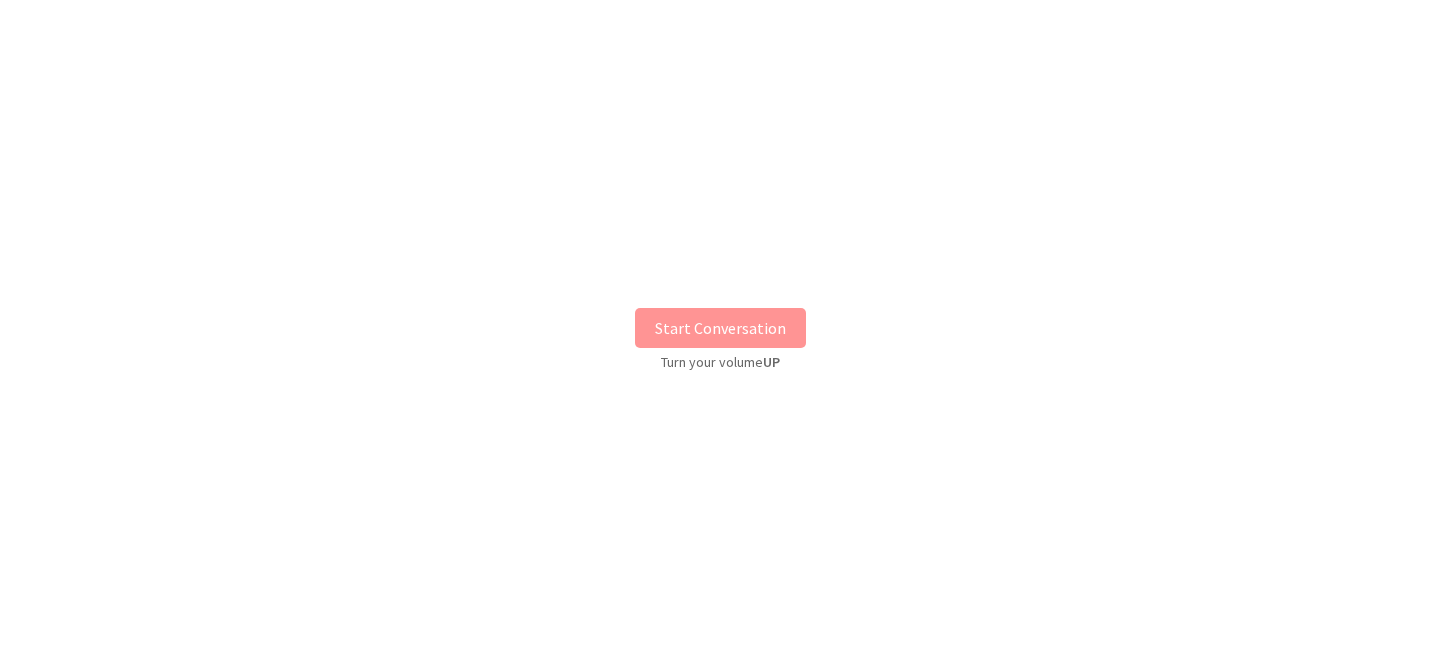 scroll, scrollTop: 0, scrollLeft: 0, axis: both 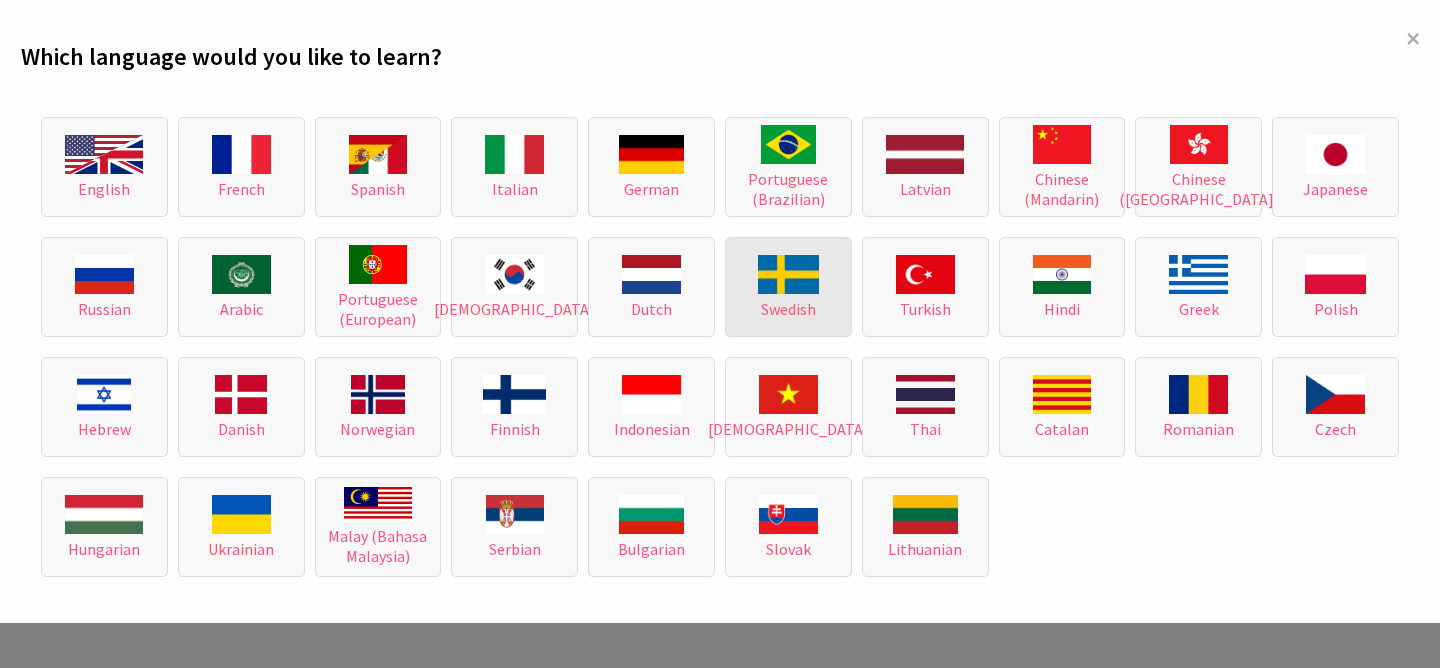 click on "Swedish" at bounding box center (788, 287) 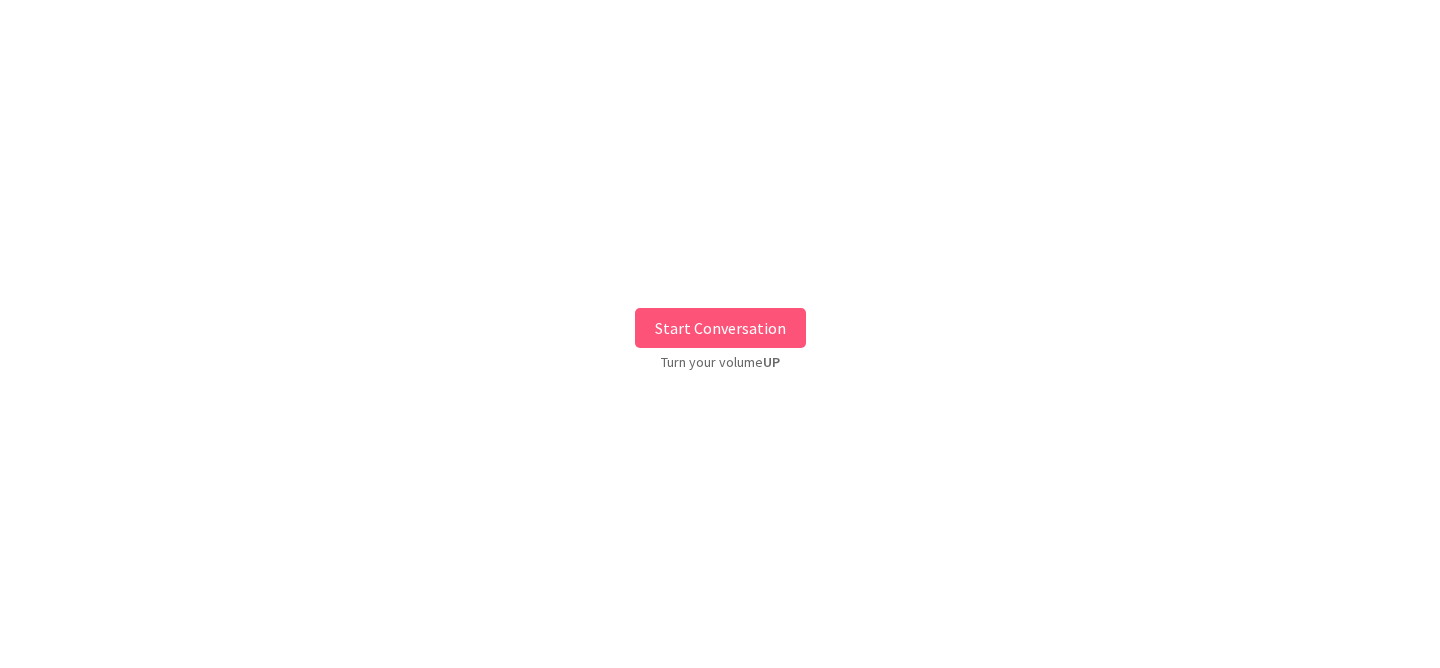 click on "Start Conversation" at bounding box center (720, 328) 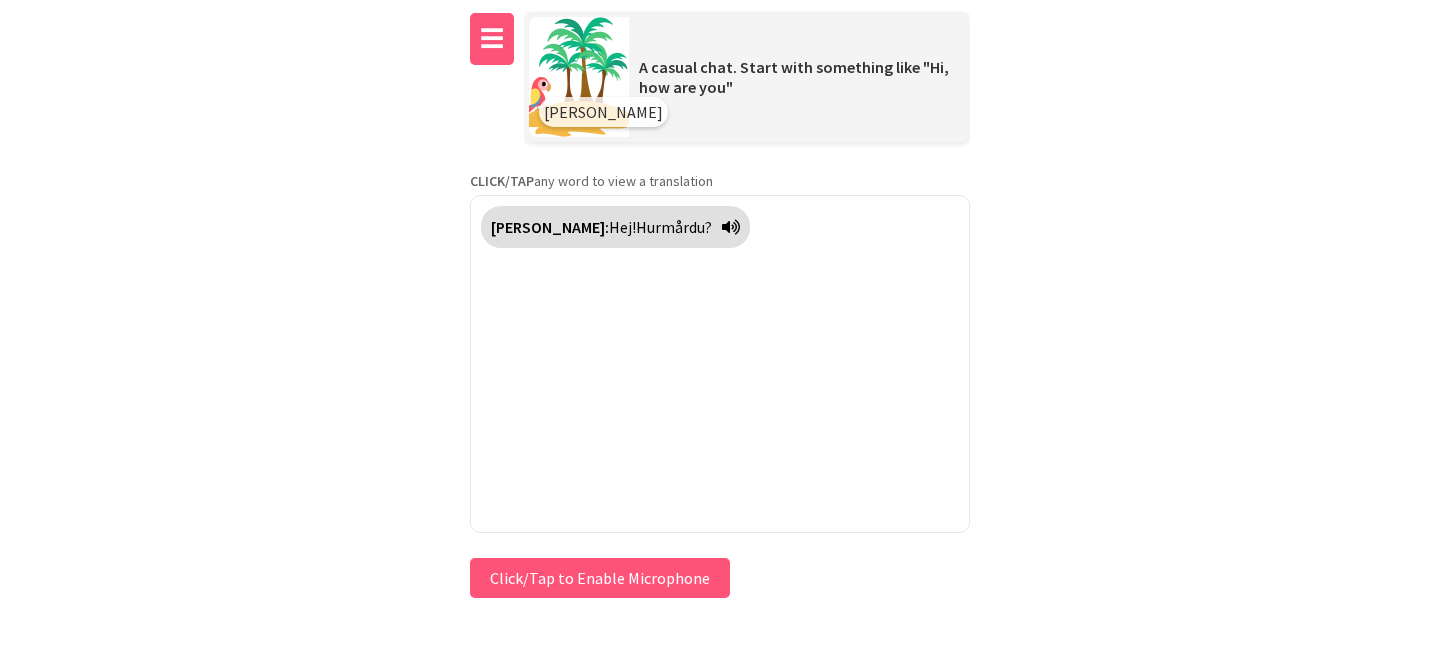 click on "☰" at bounding box center [492, 39] 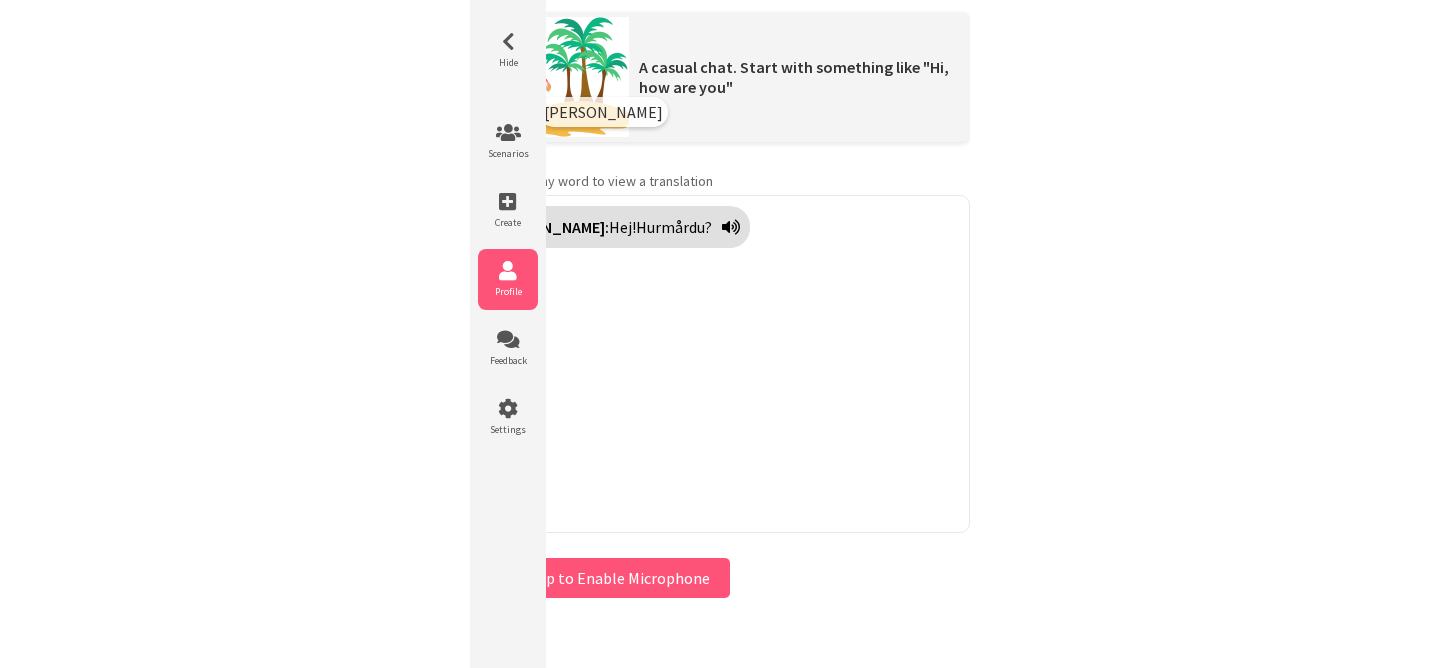 click at bounding box center [508, 271] 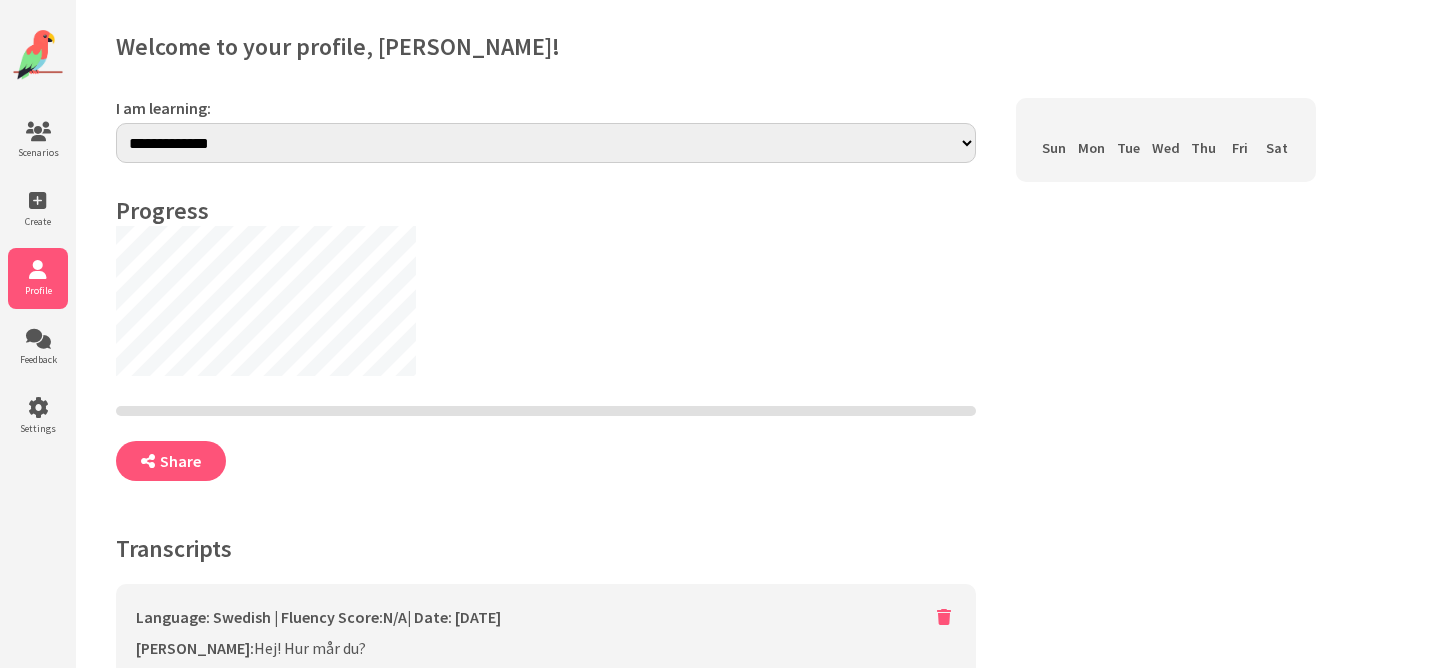 scroll, scrollTop: 0, scrollLeft: 0, axis: both 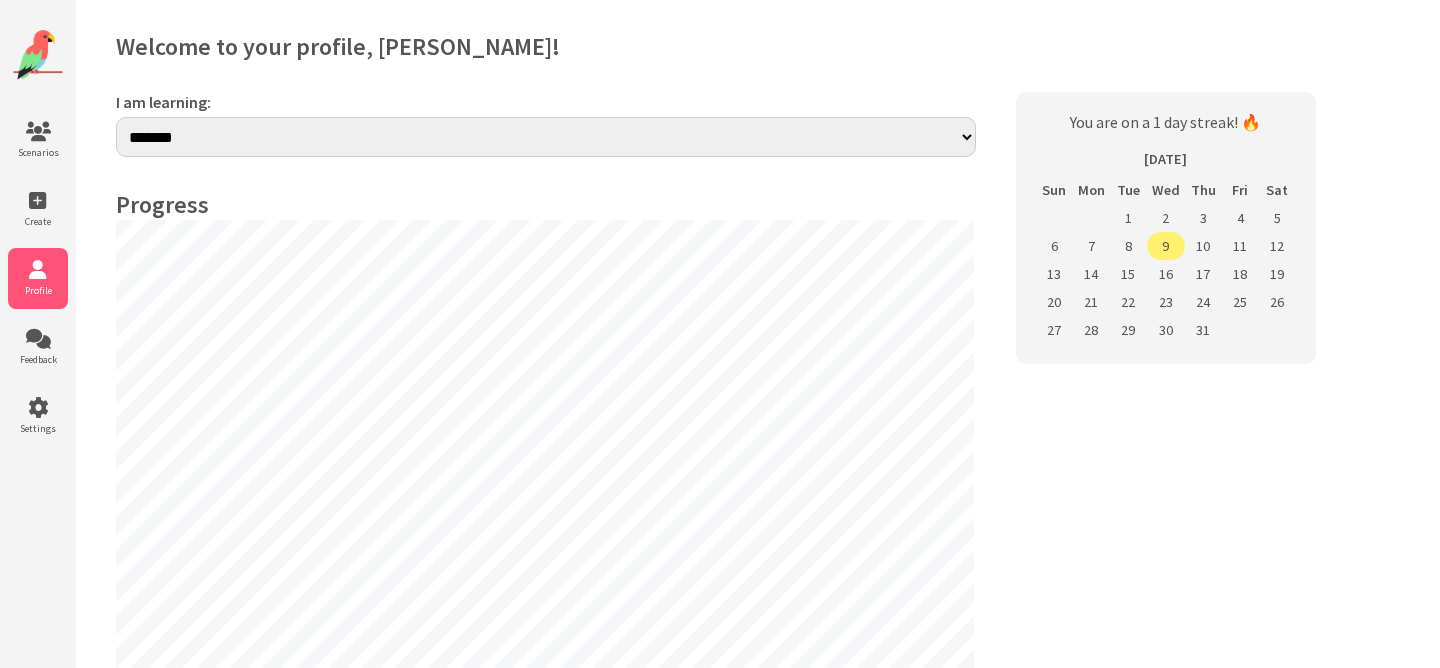 click on "**********" at bounding box center (546, 137) 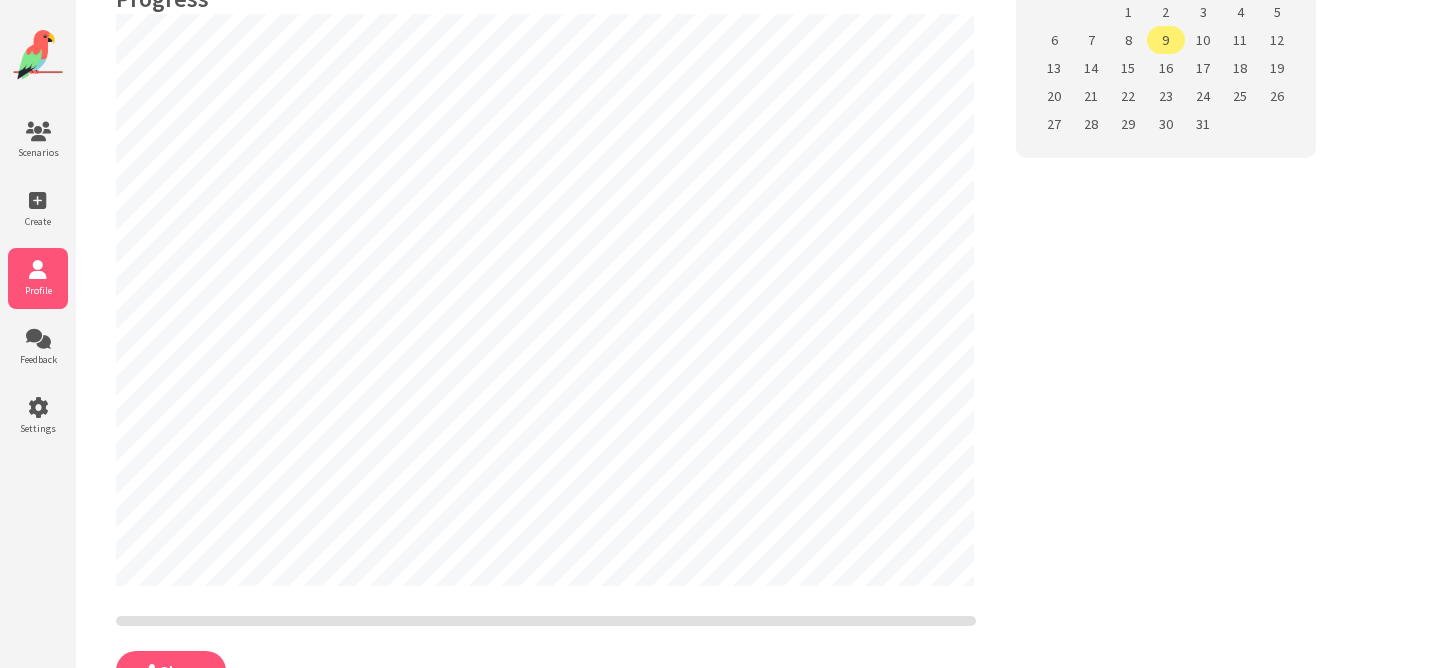 scroll, scrollTop: 0, scrollLeft: 0, axis: both 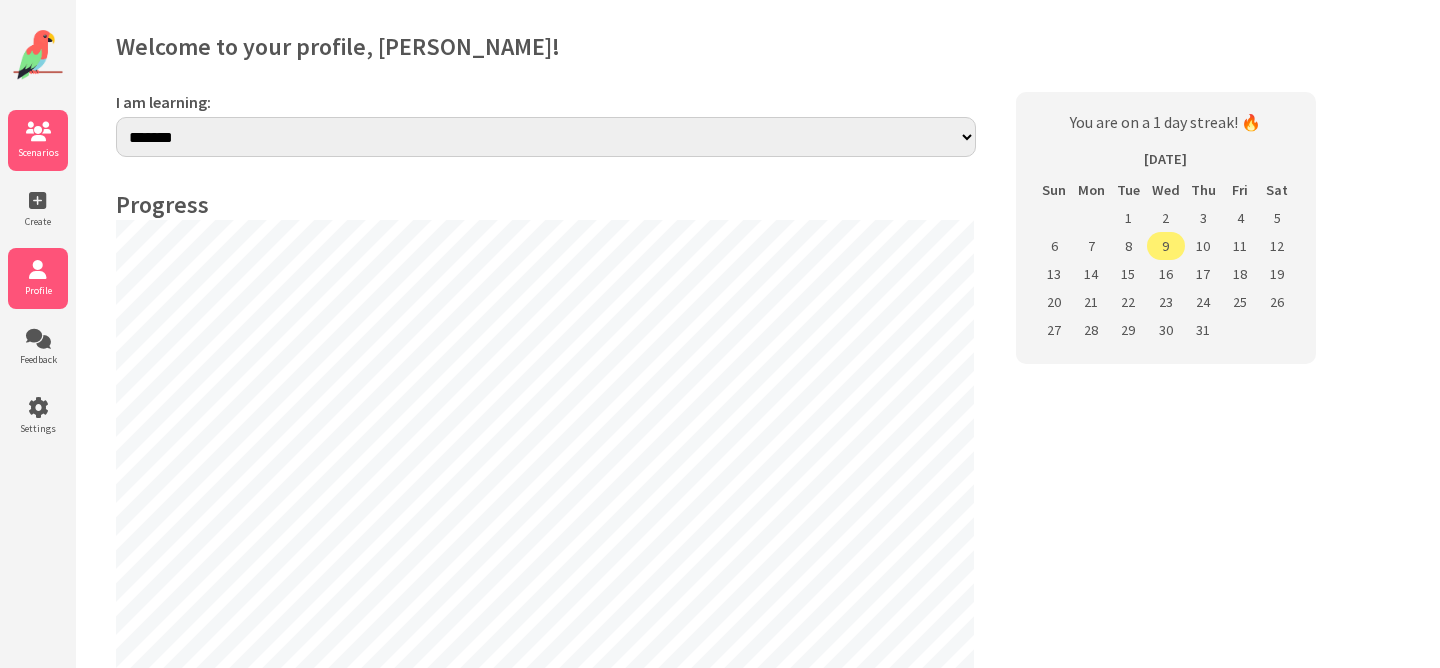 click on "Scenarios" at bounding box center (38, 152) 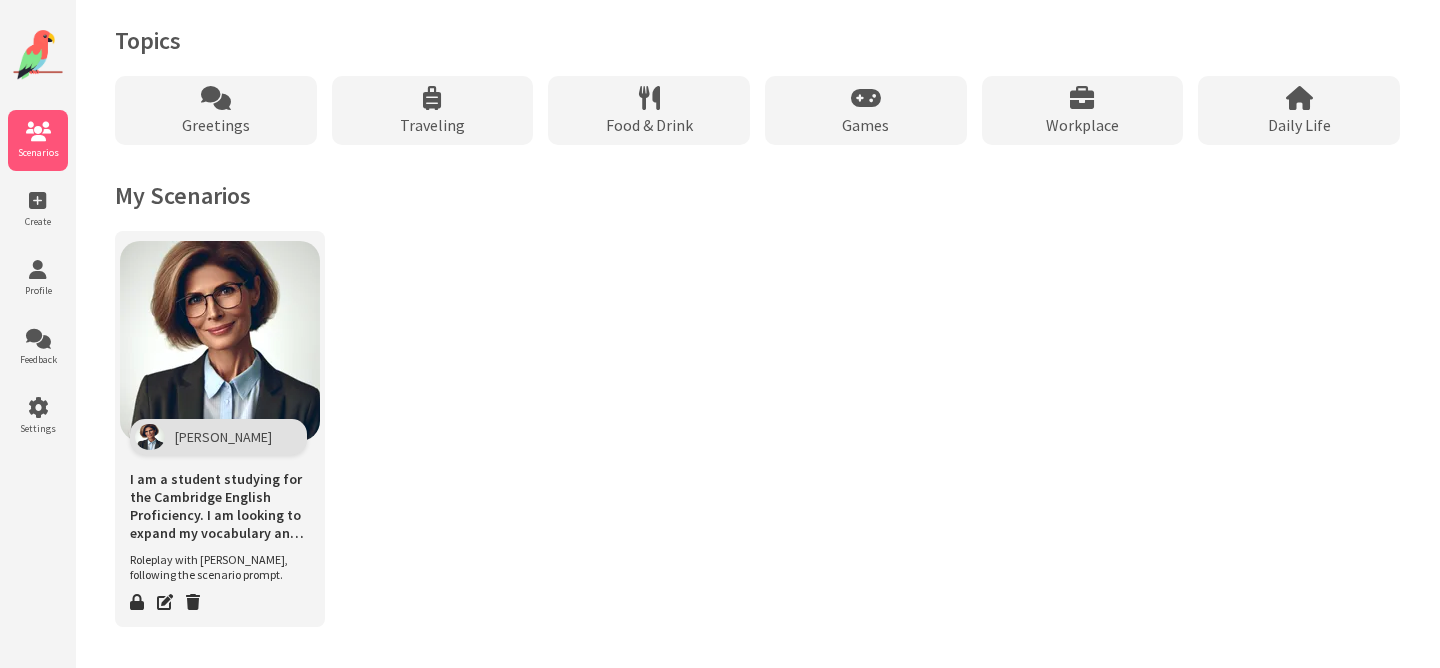 scroll, scrollTop: 1801, scrollLeft: 0, axis: vertical 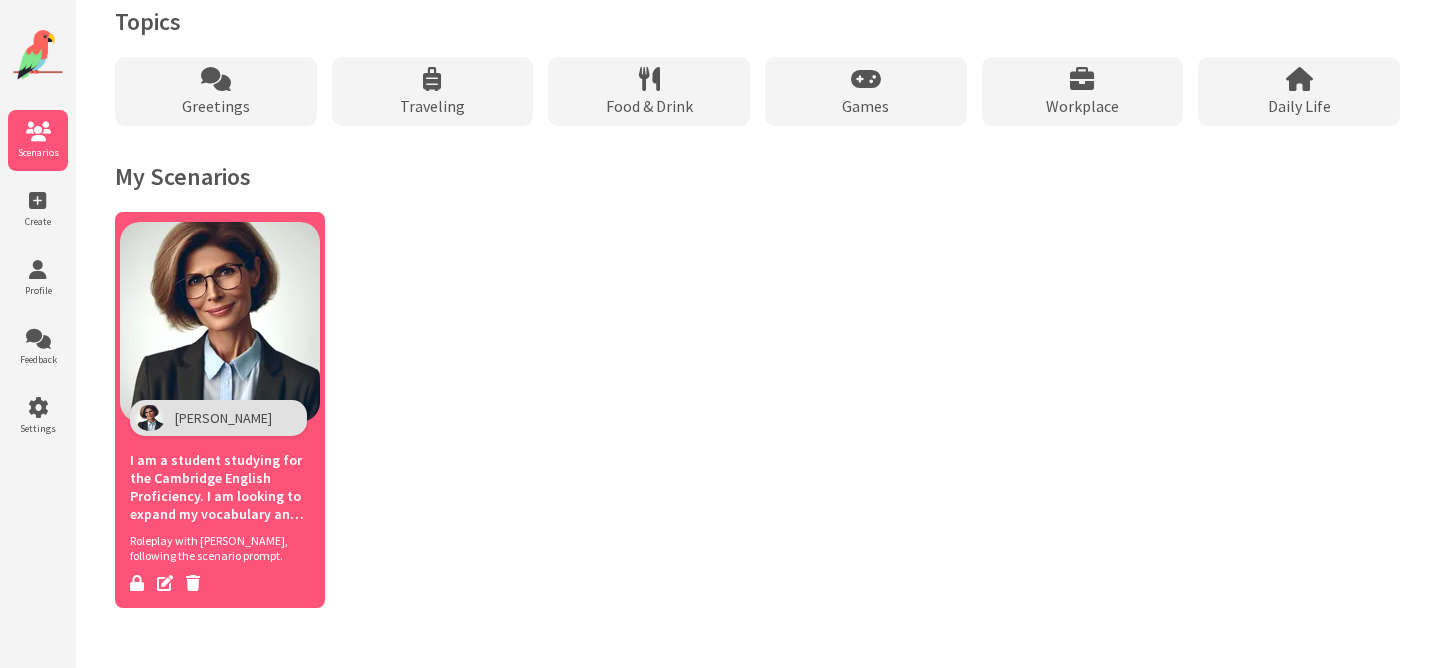 click at bounding box center [220, 322] 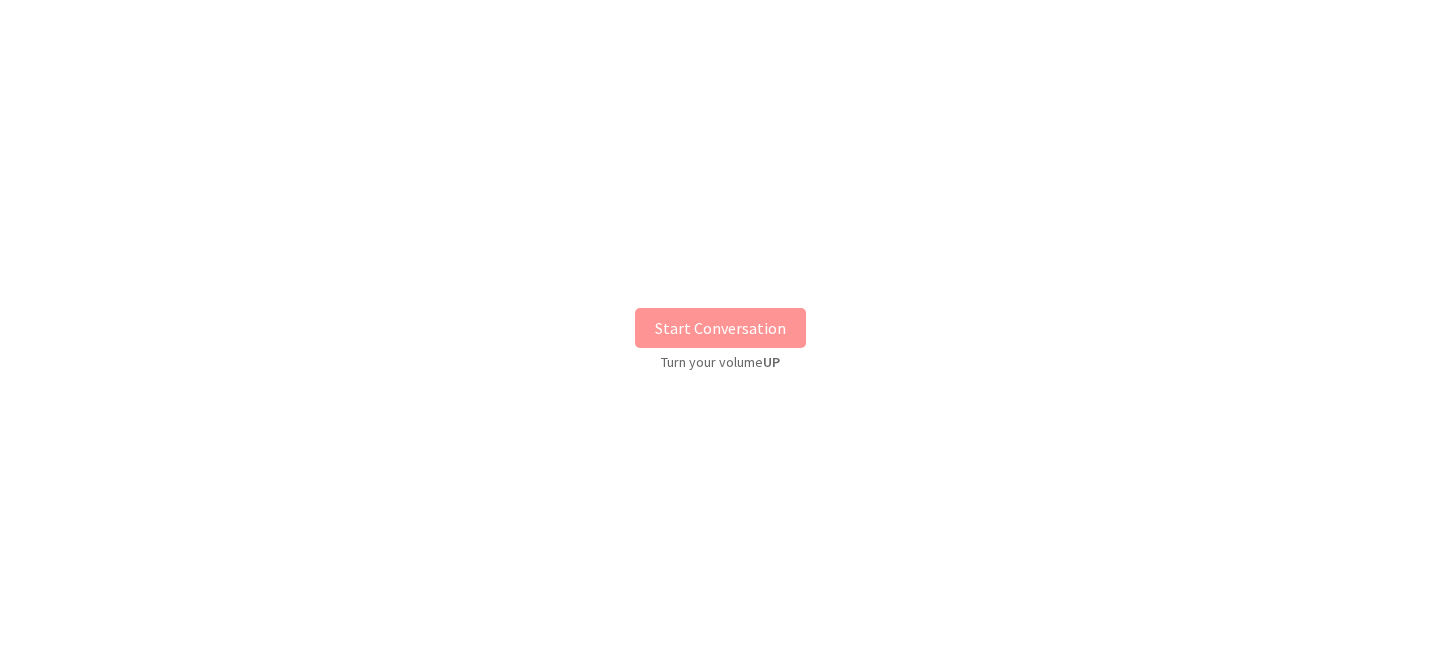 scroll, scrollTop: 0, scrollLeft: 0, axis: both 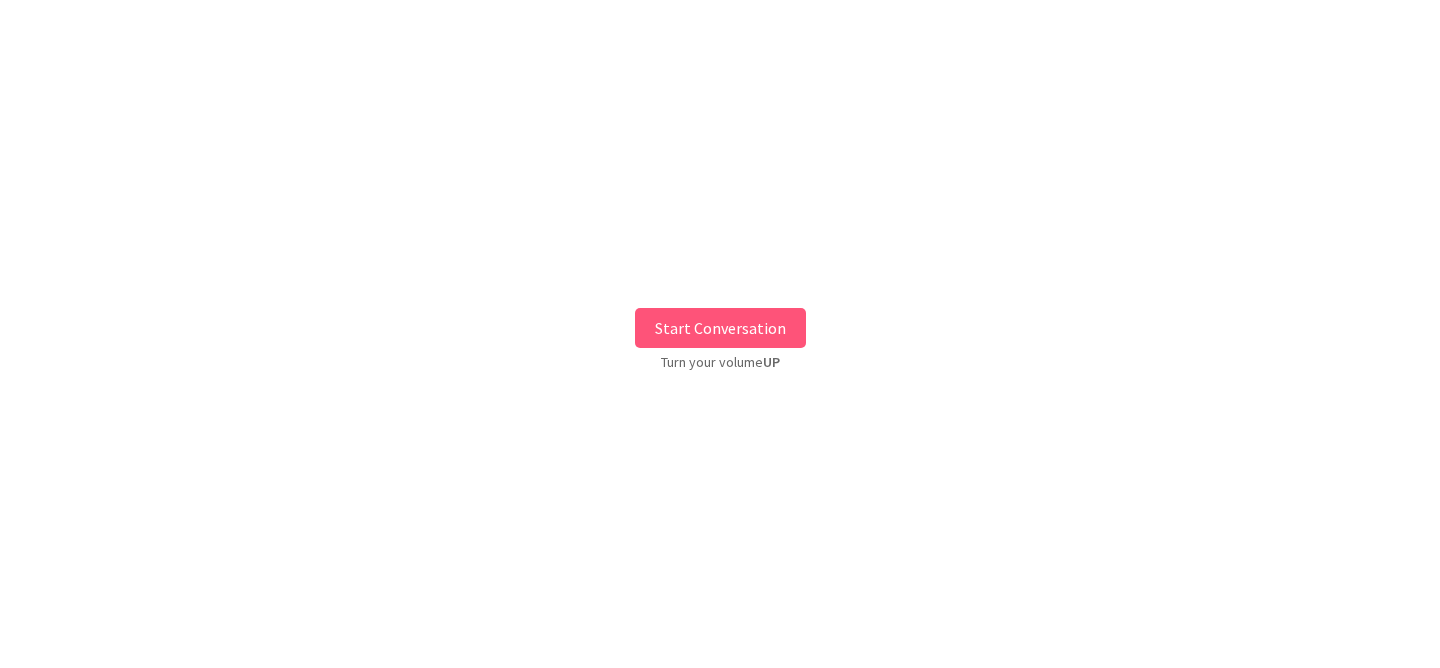 click on "Start Conversation" at bounding box center [720, 328] 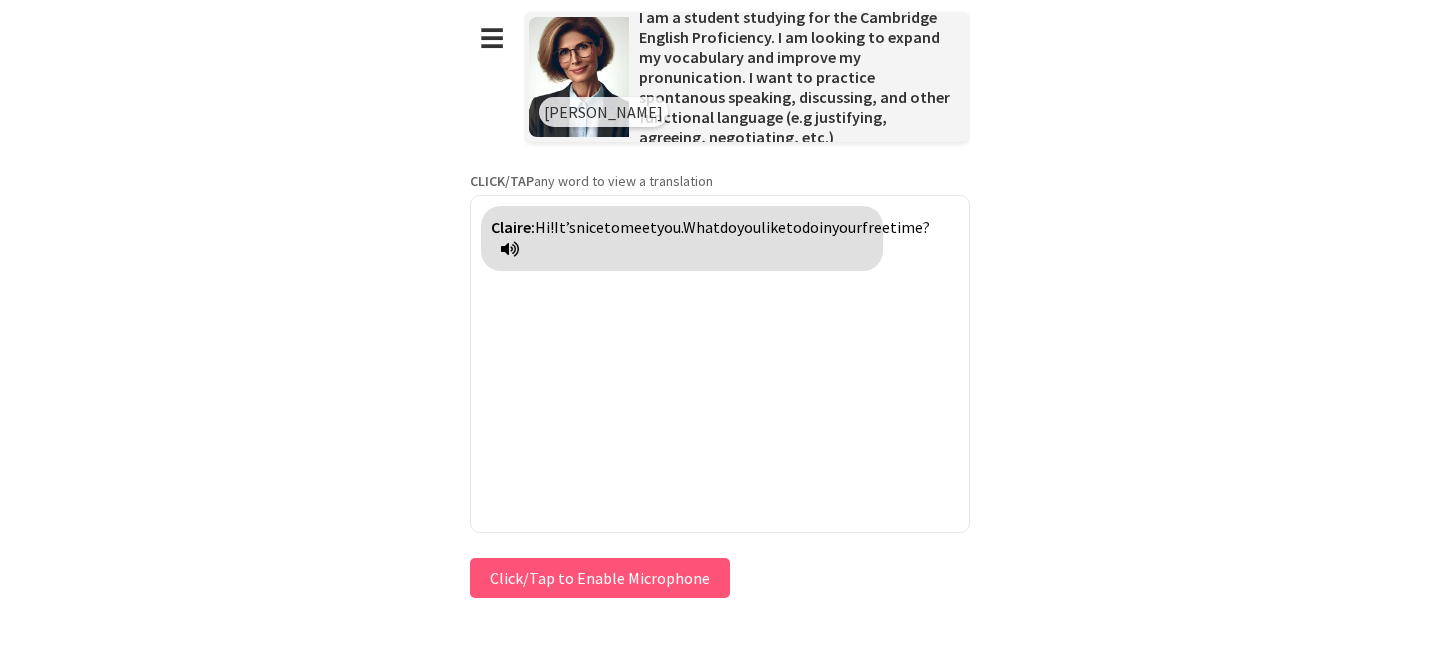 click on "Click/Tap to Enable Microphone" at bounding box center (600, 578) 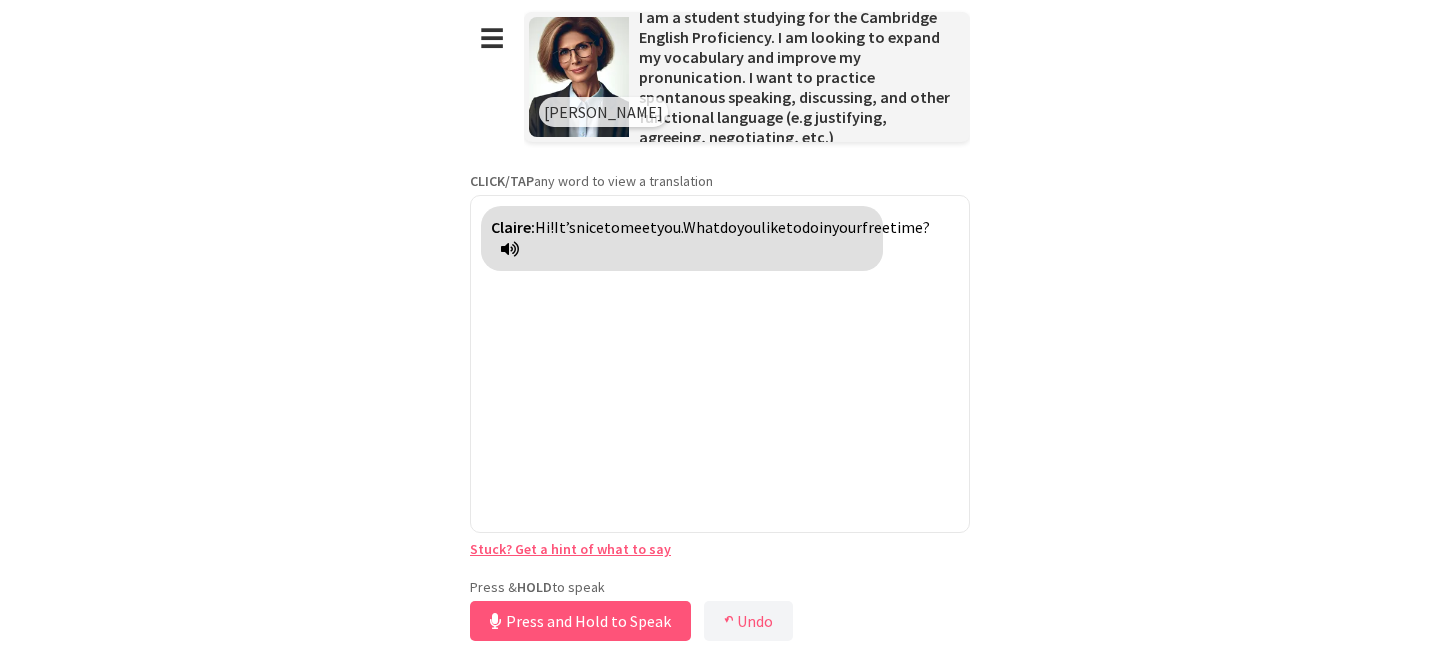 click on "Press and Hold to Speak" at bounding box center [580, 621] 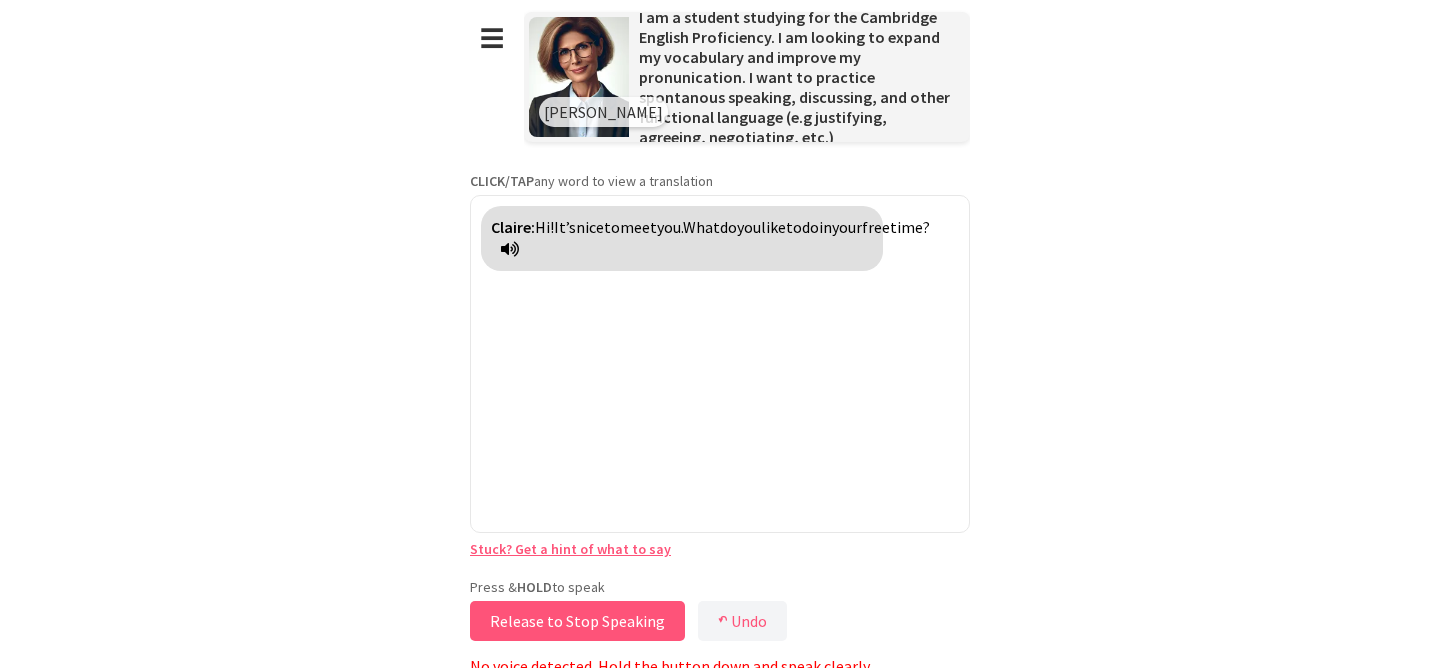 click on "Release to Stop Speaking" at bounding box center (577, 621) 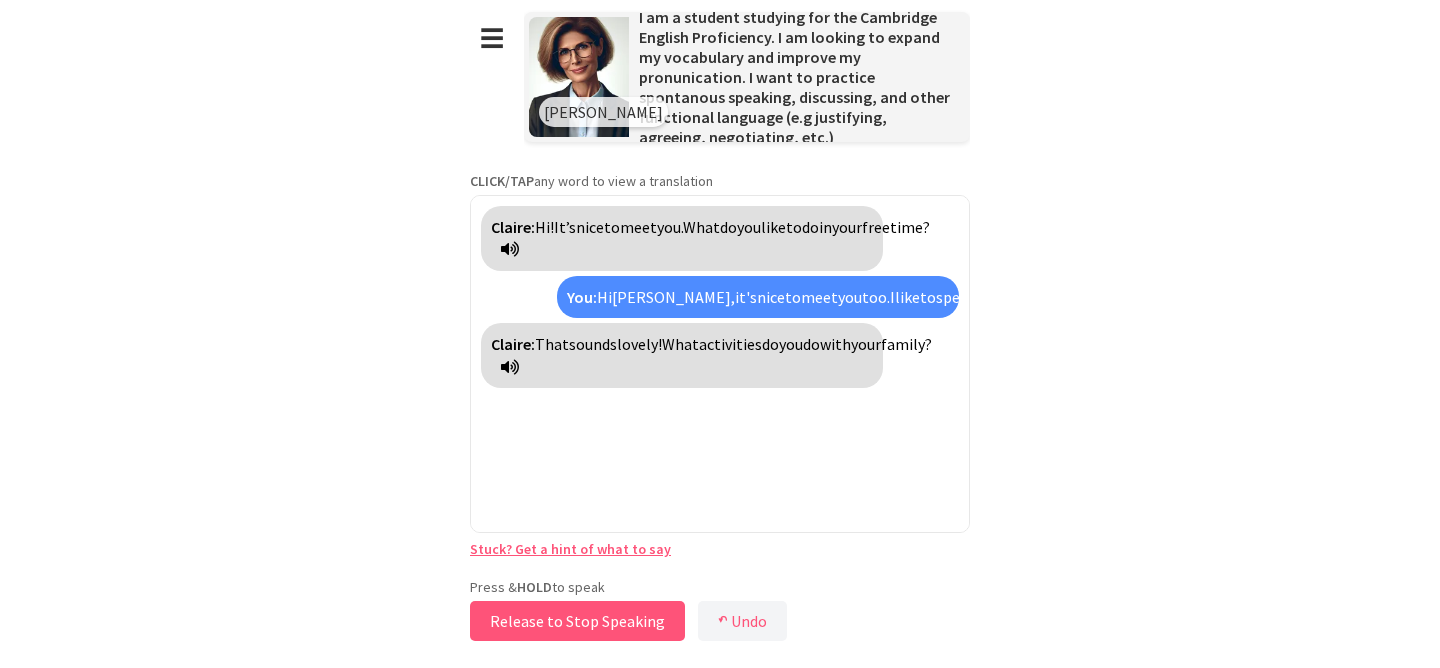click on "Release to Stop Speaking" at bounding box center (577, 621) 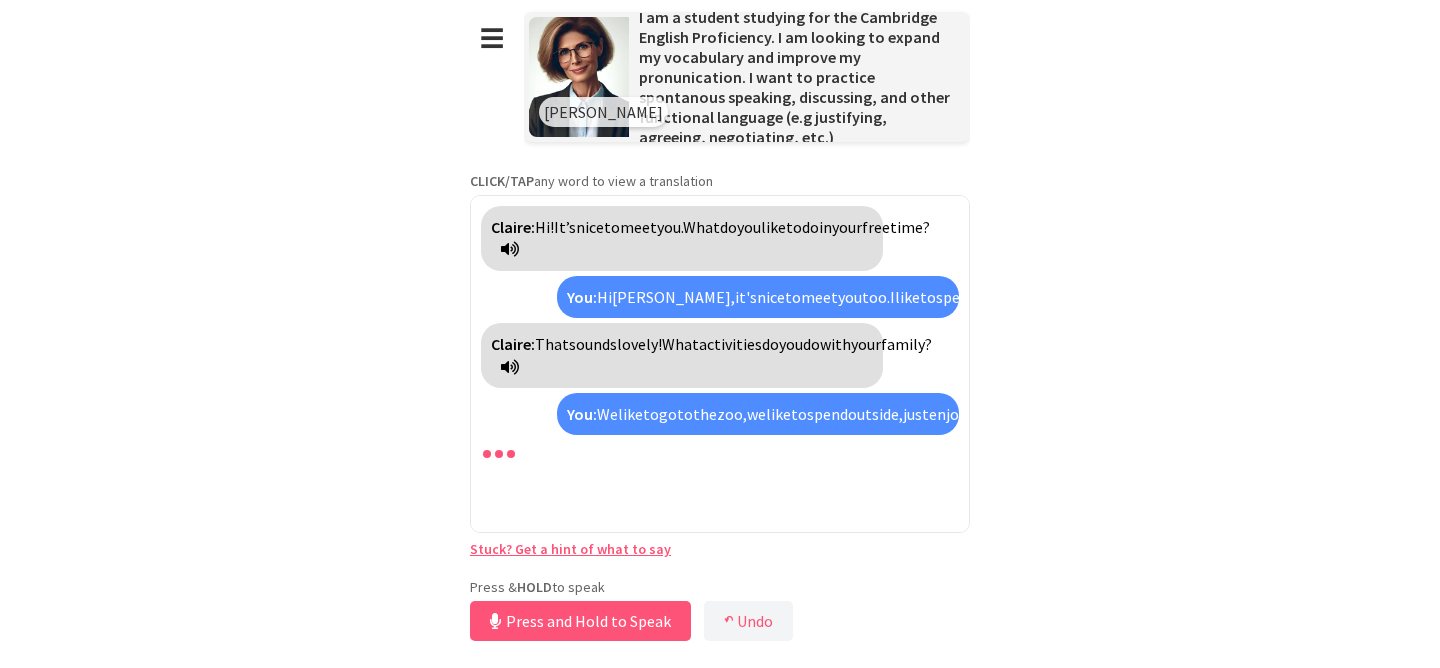 scroll, scrollTop: 89, scrollLeft: 0, axis: vertical 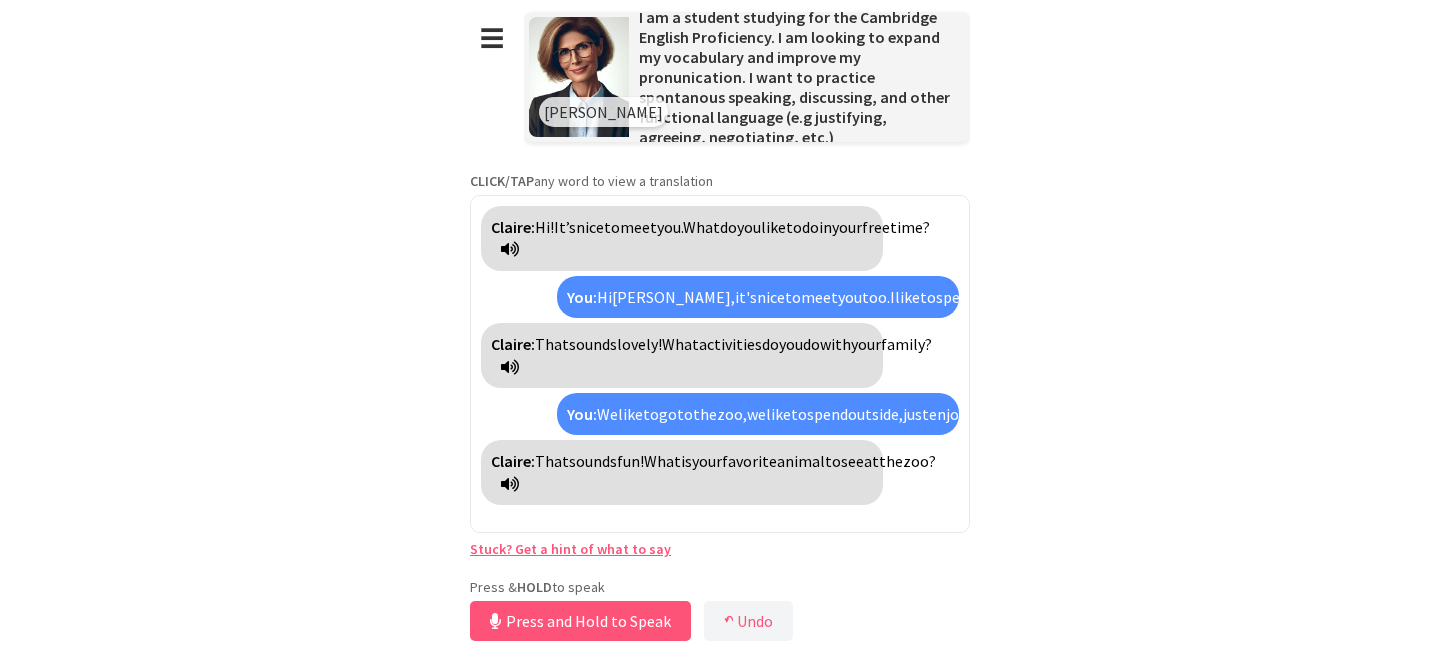 click on "the" at bounding box center [1000, 414] 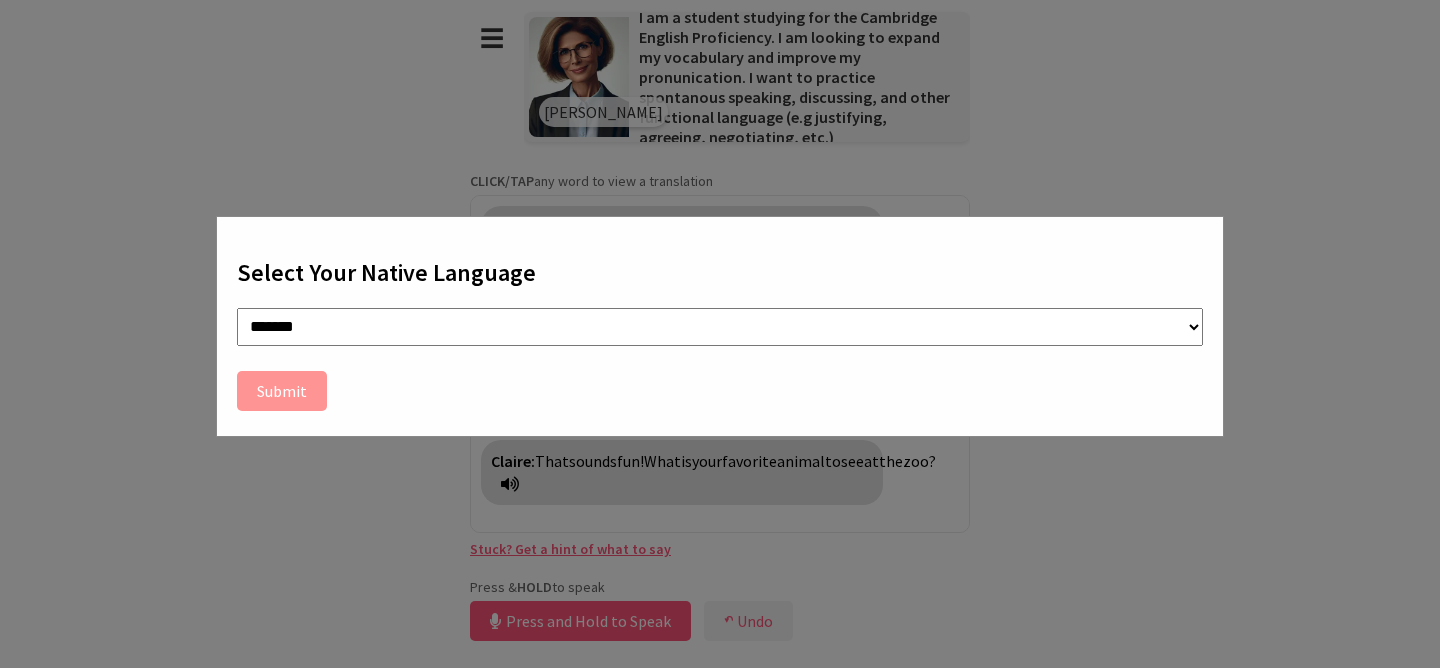 click on "**********" at bounding box center (720, 327) 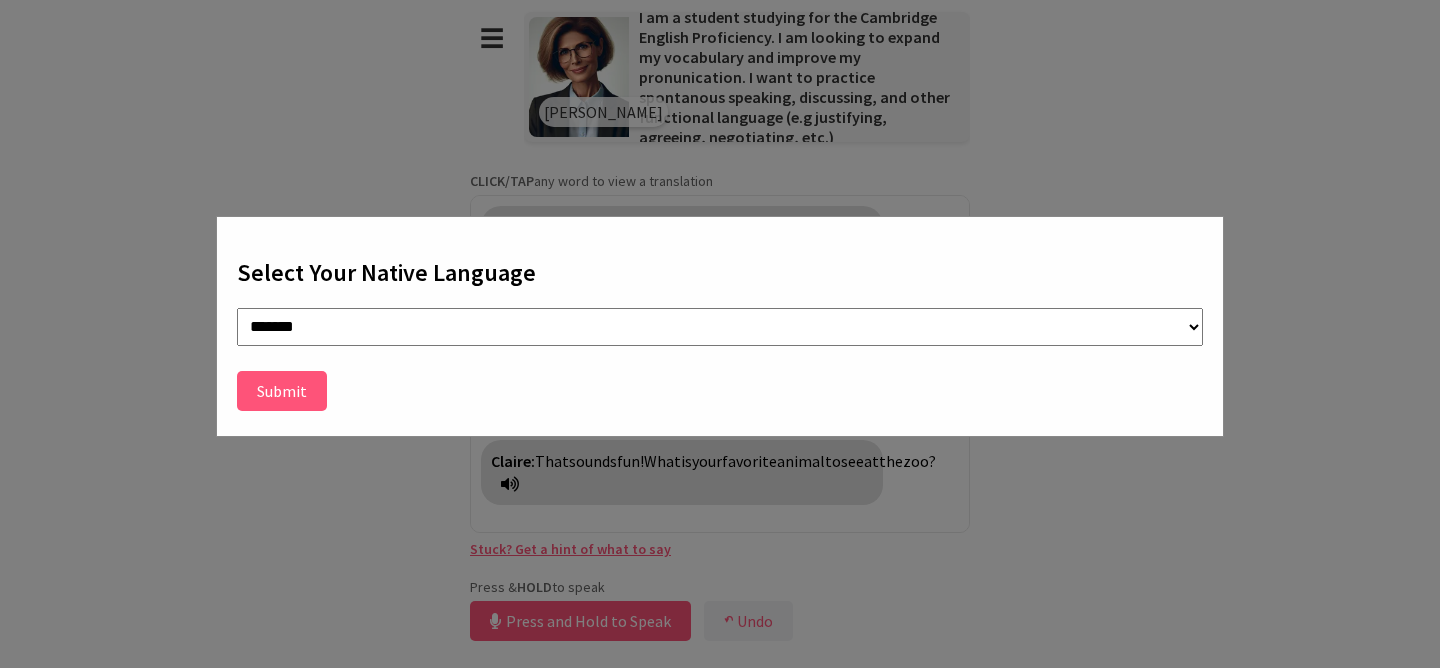 click on "Submit" at bounding box center [282, 391] 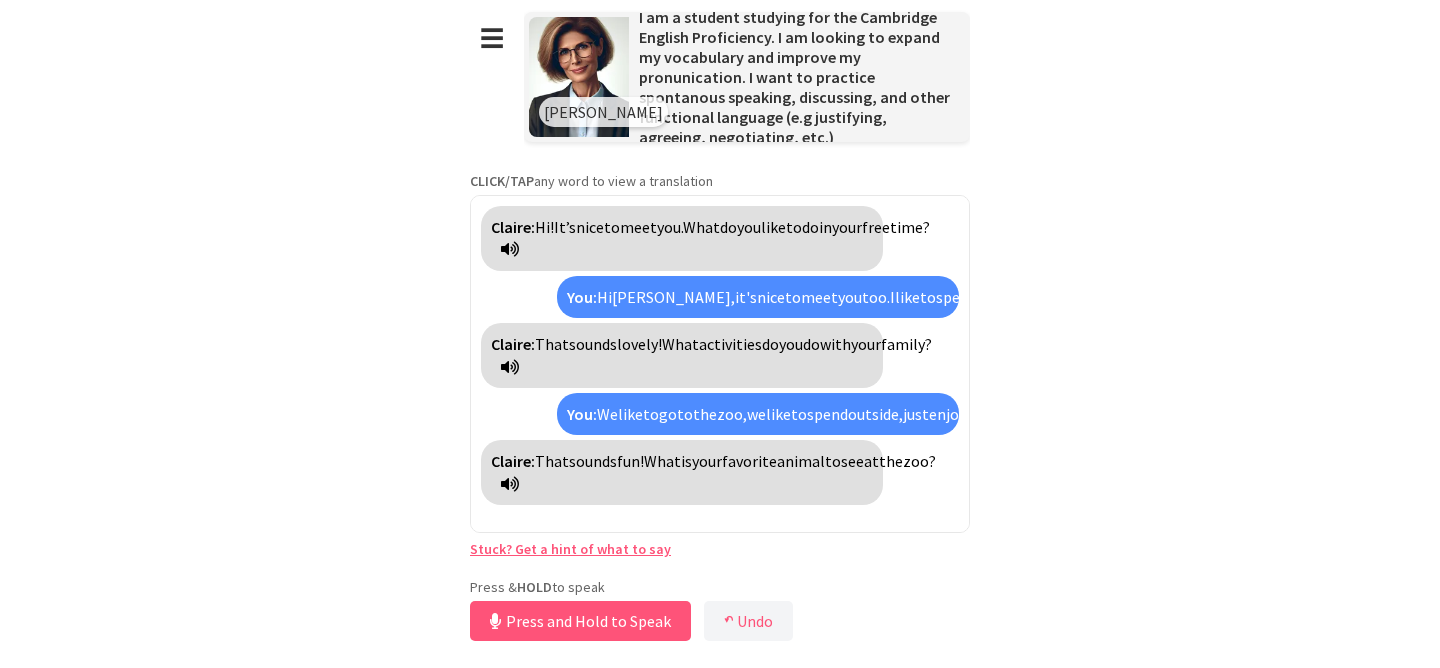 click on "enjoying" at bounding box center [958, 414] 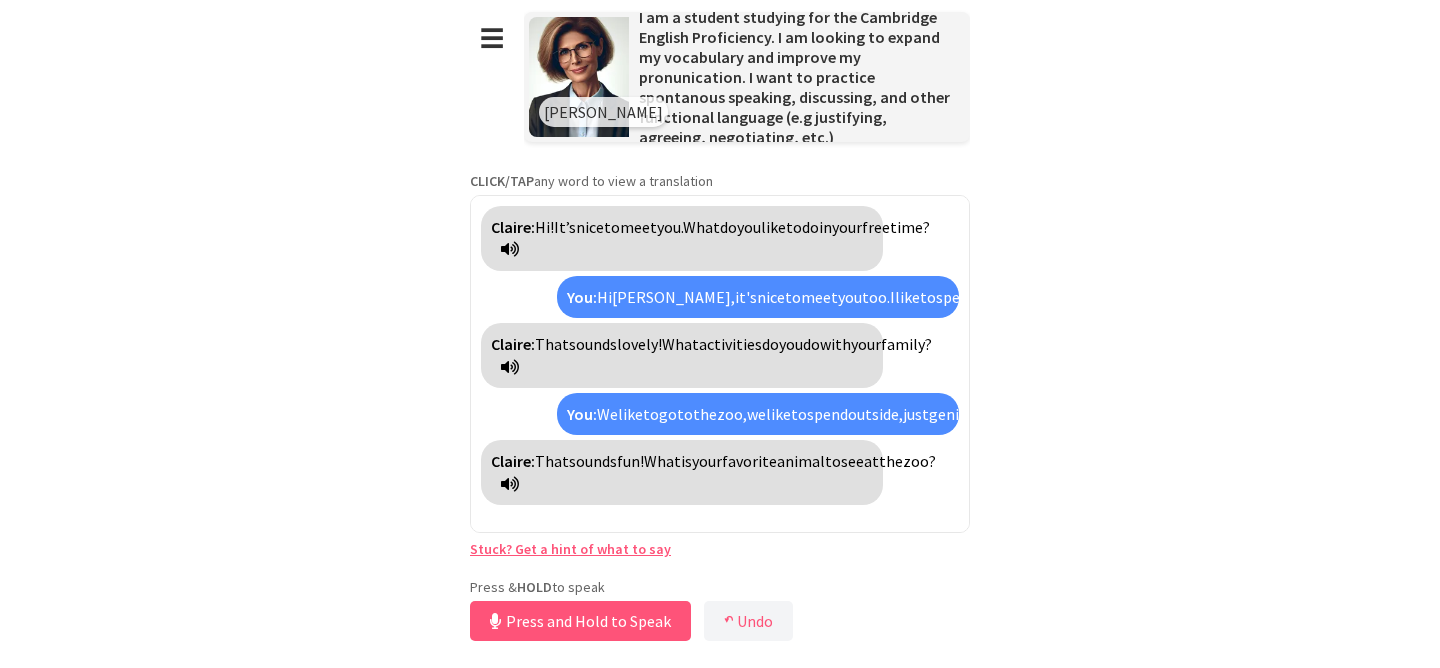 click on "weather" at bounding box center [1046, 414] 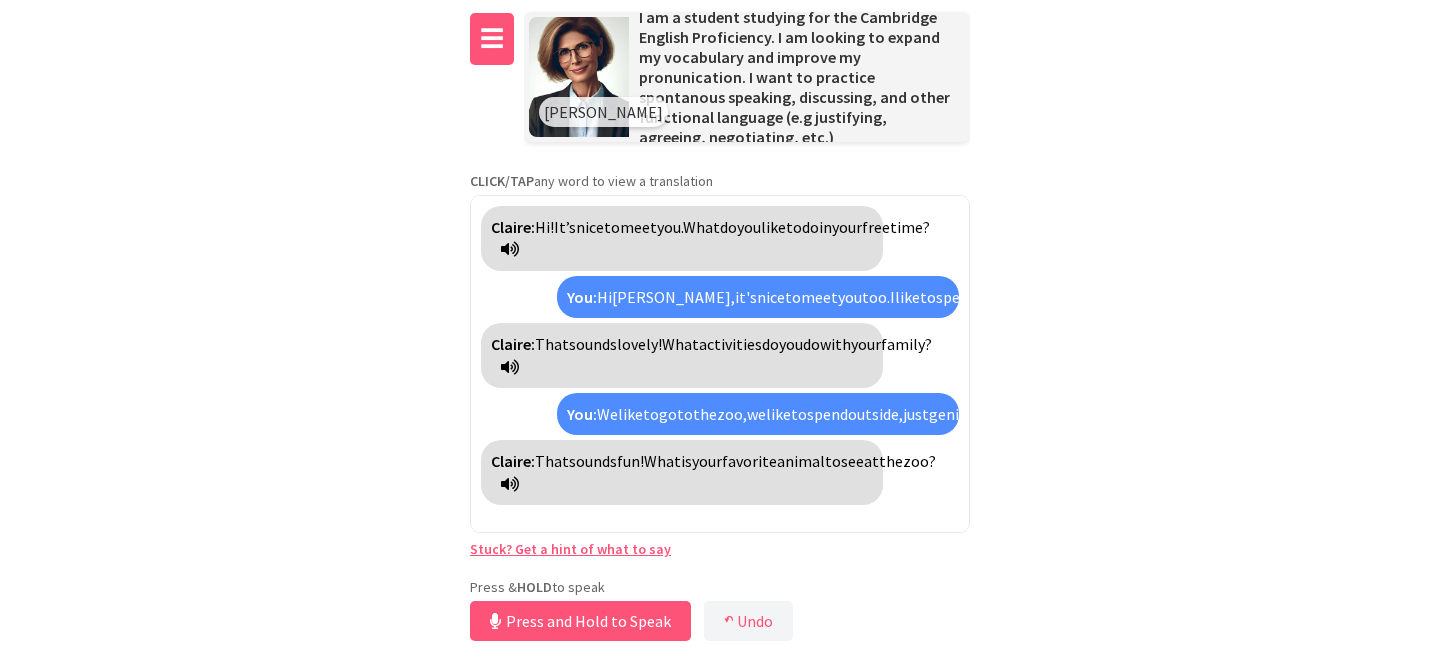 click on "☰" at bounding box center (492, 39) 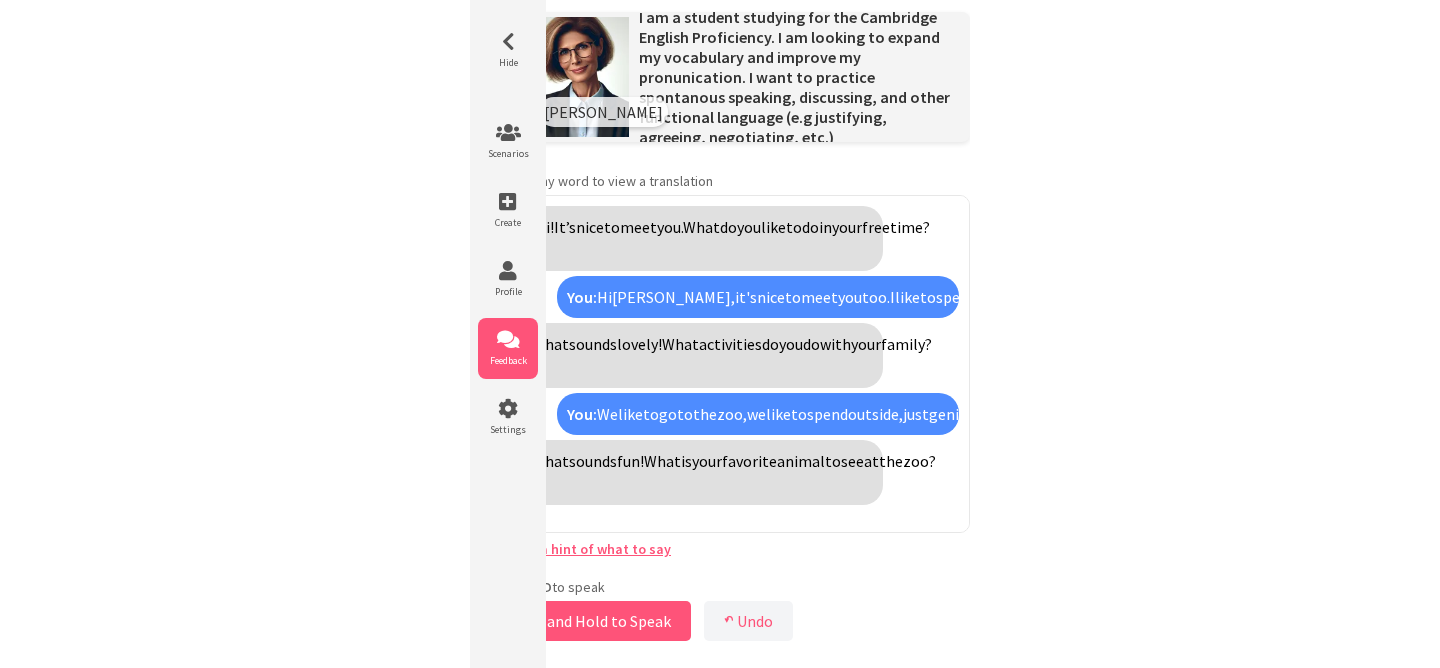 click at bounding box center [508, 340] 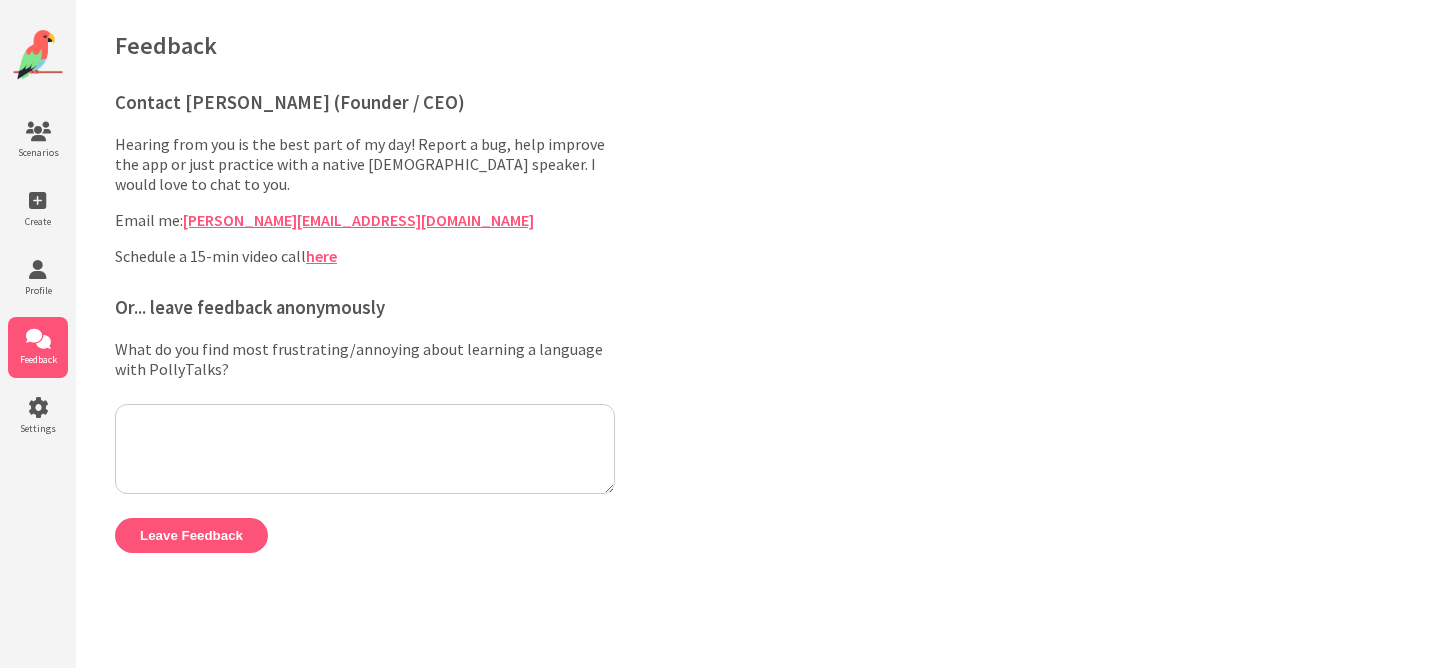 scroll, scrollTop: 0, scrollLeft: 0, axis: both 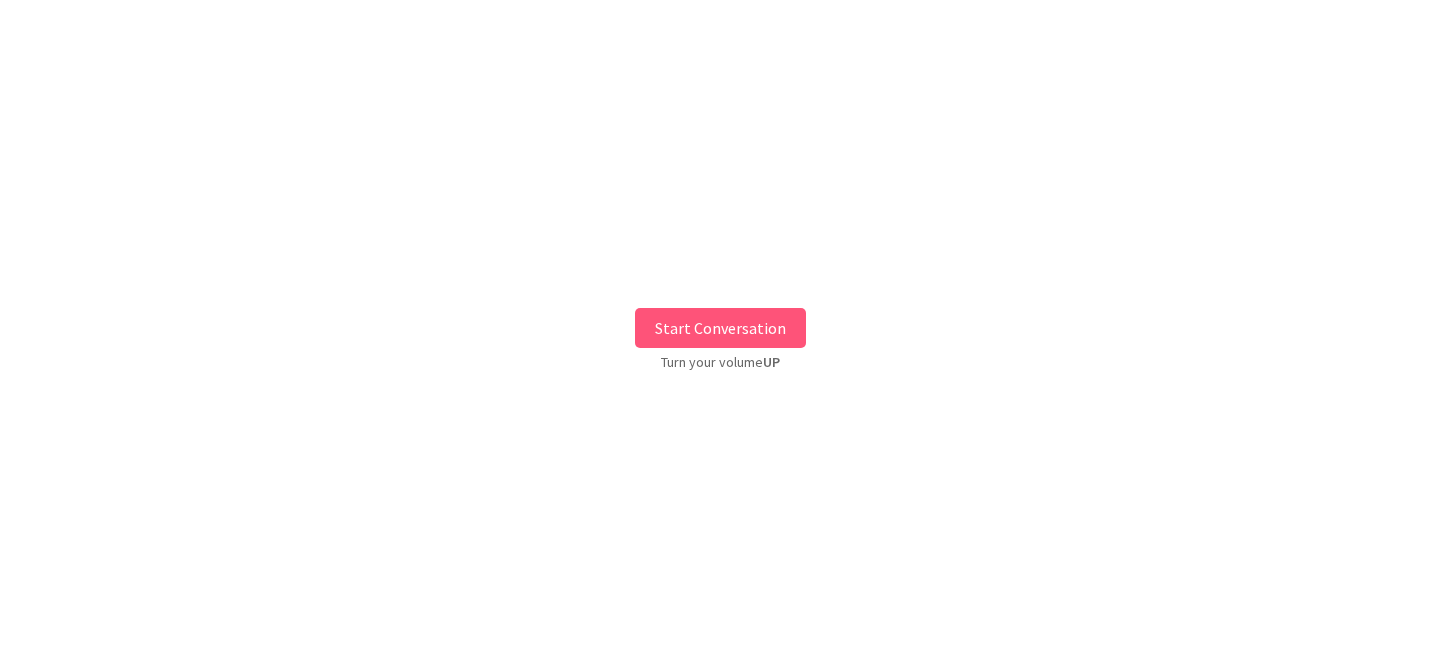 click on "Start Conversation" at bounding box center (720, 328) 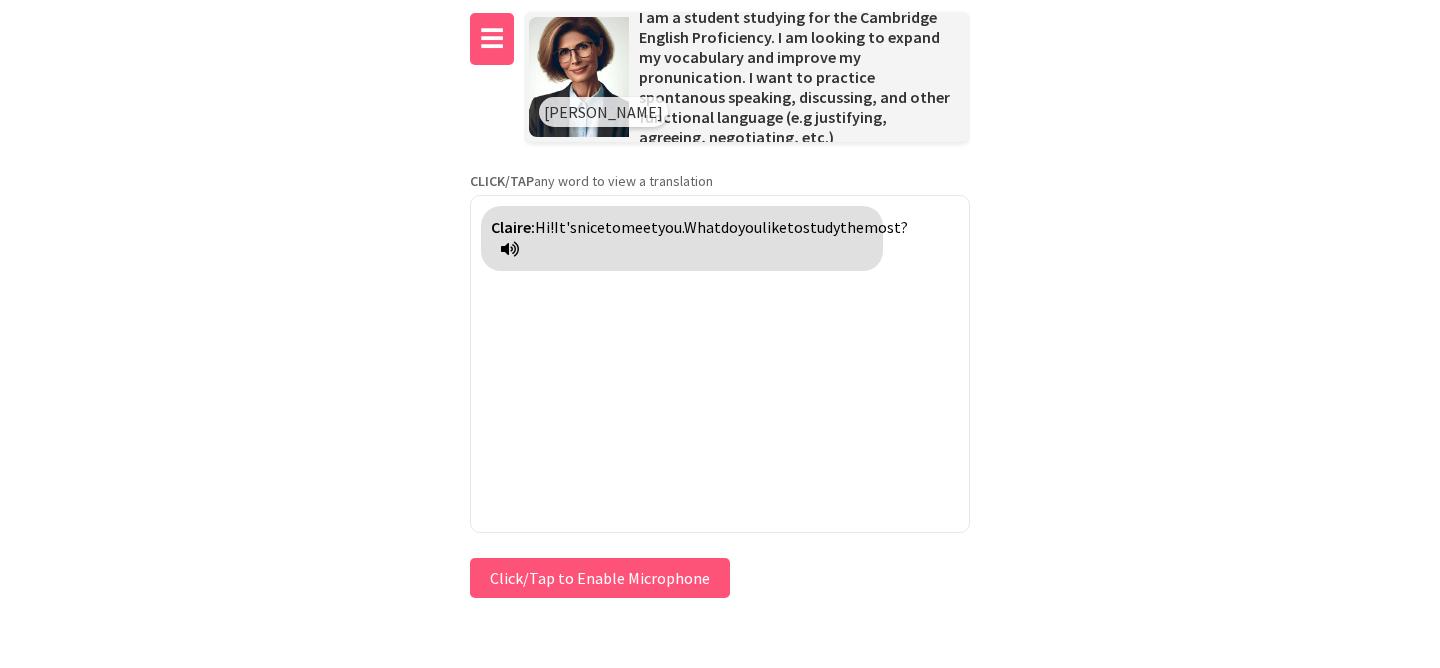 click on "☰" at bounding box center (492, 39) 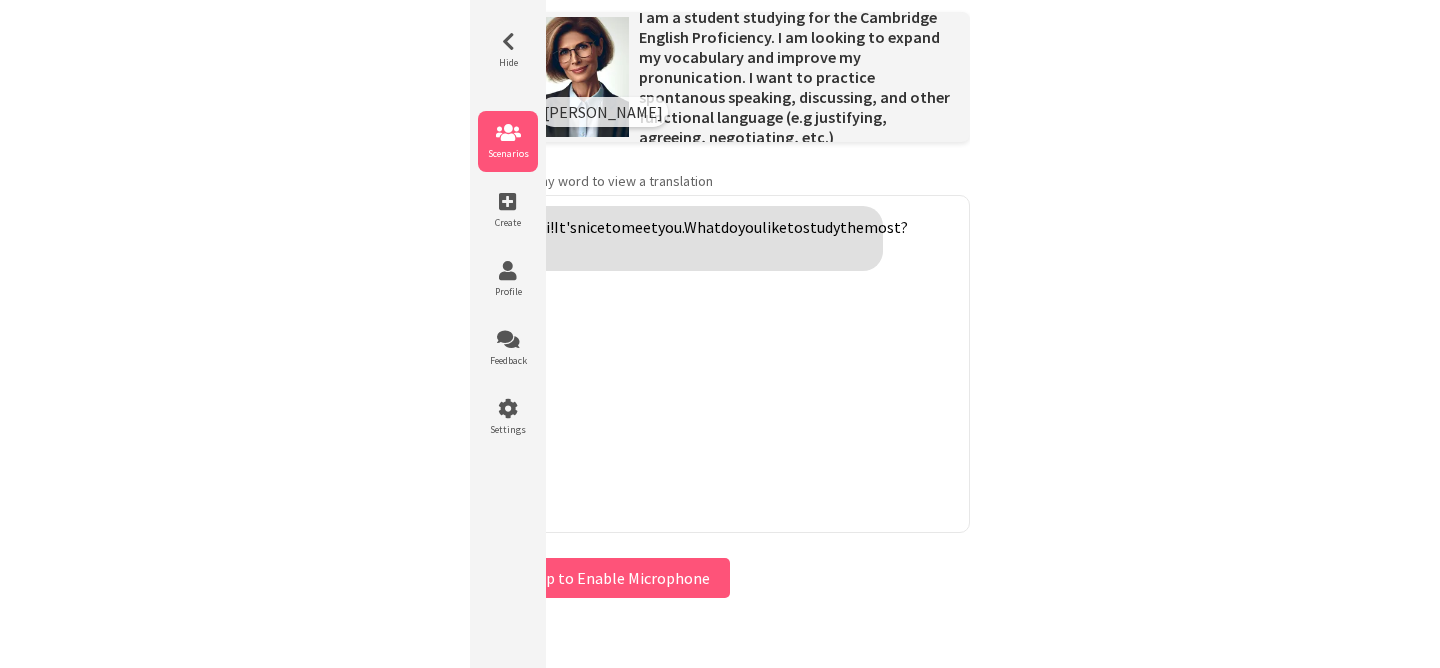 click at bounding box center (508, 133) 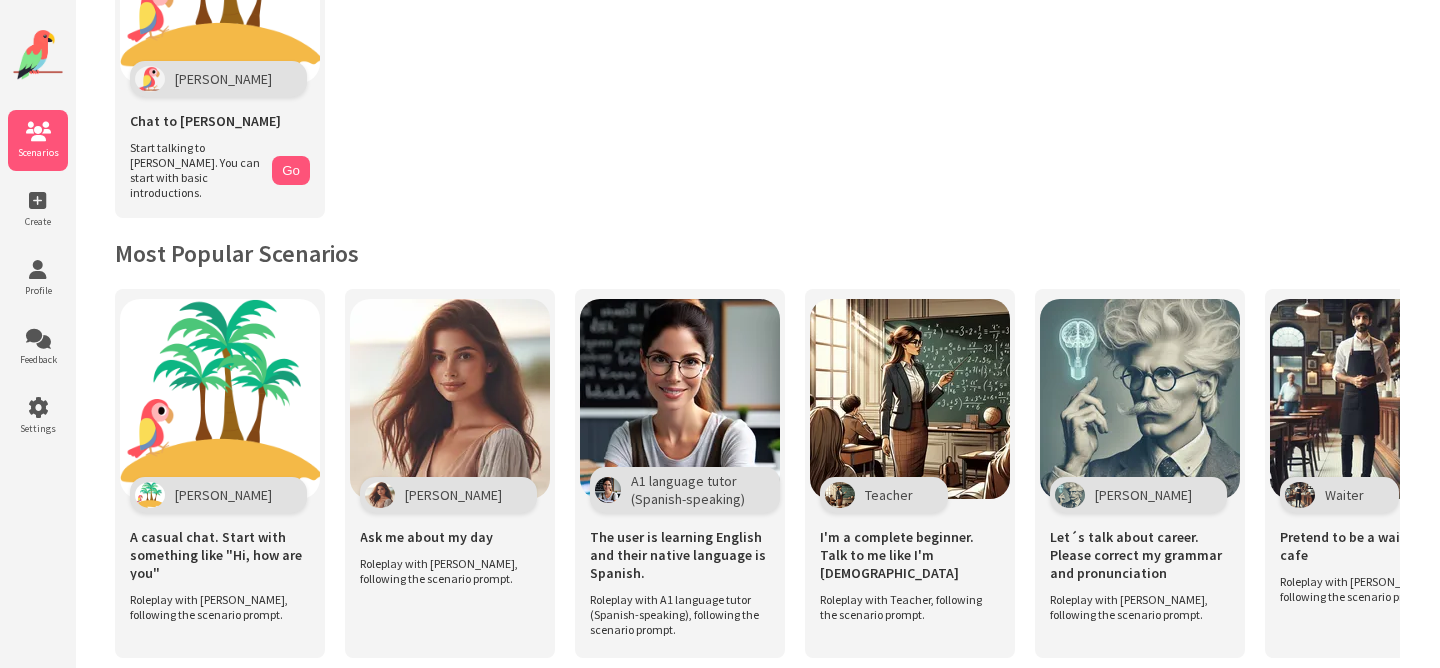 scroll, scrollTop: 202, scrollLeft: 0, axis: vertical 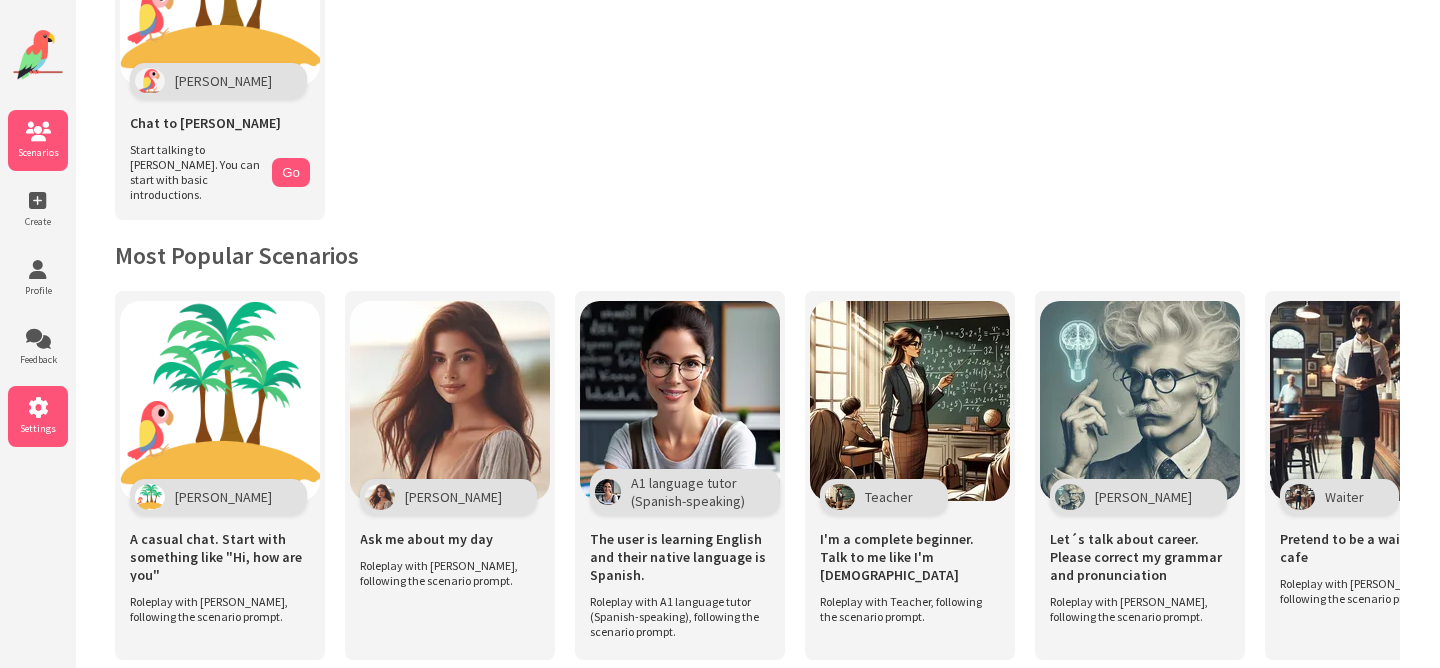 click on "Settings" at bounding box center [38, 416] 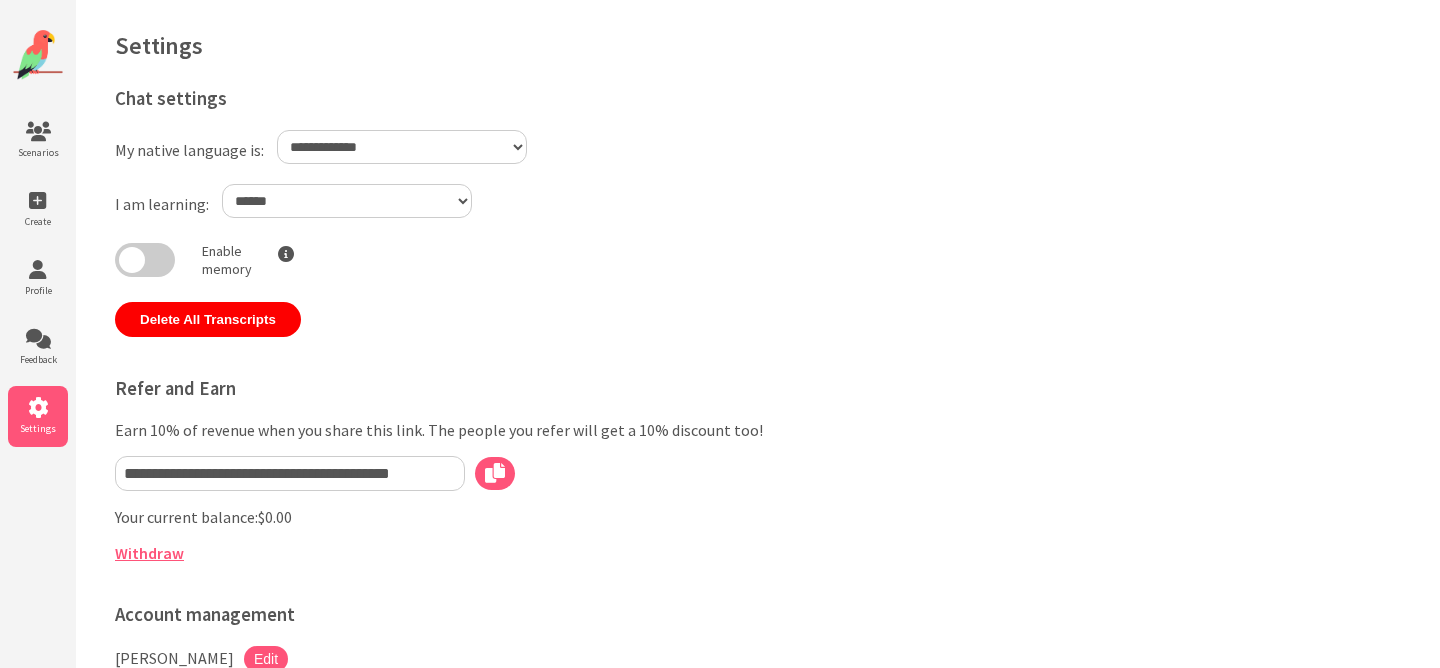 select on "**" 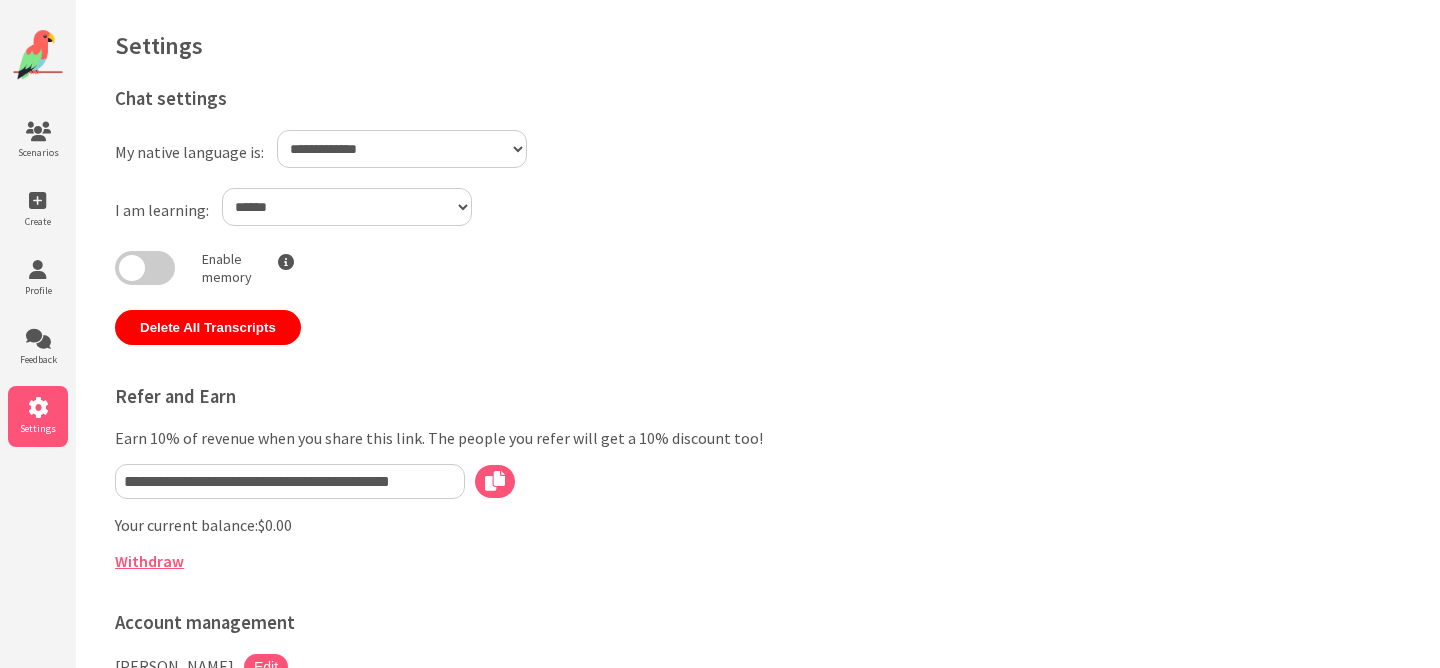 select on "**" 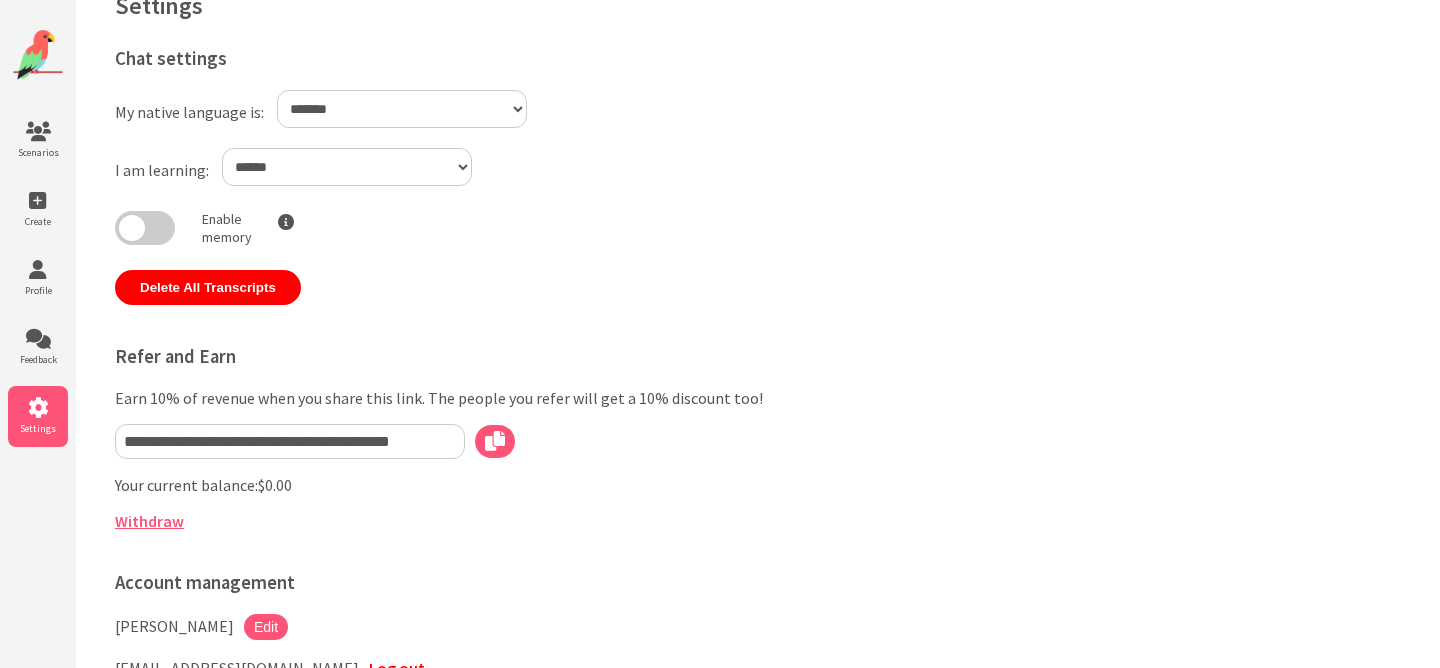 scroll, scrollTop: 49, scrollLeft: 0, axis: vertical 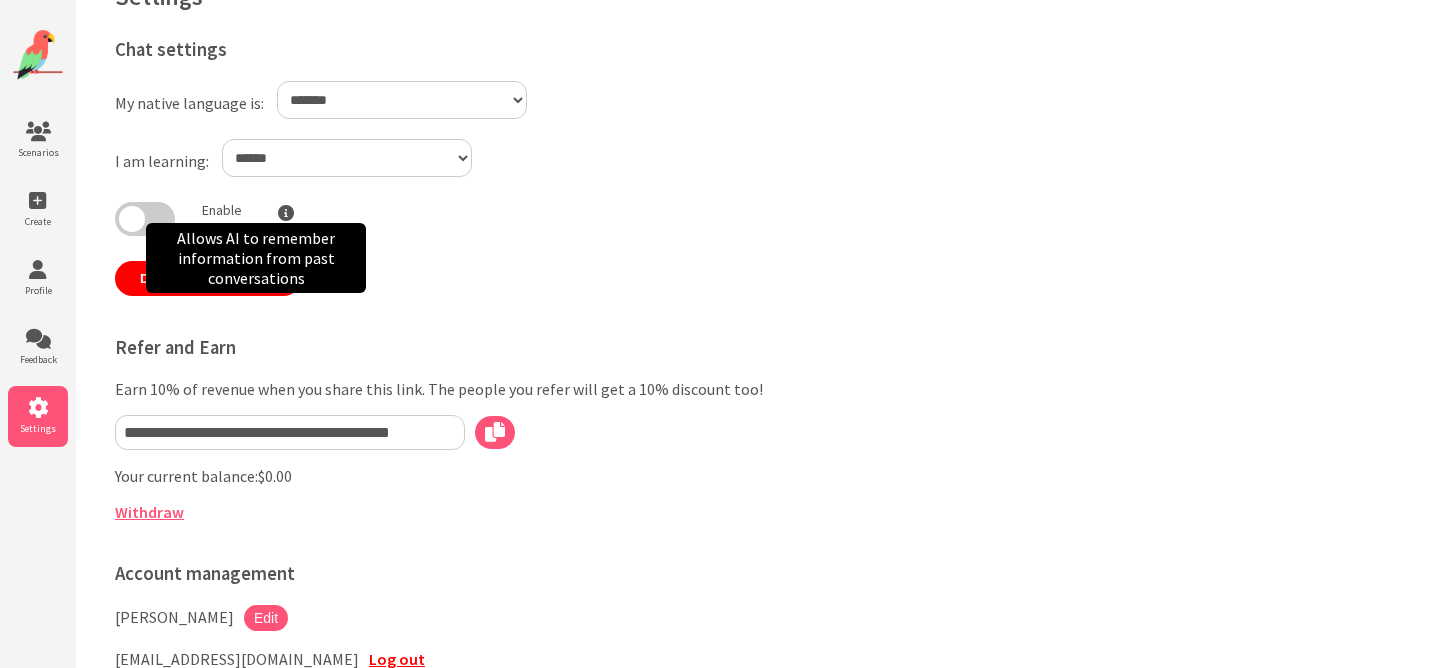 click on "Allows AI to remember information from past conversations" at bounding box center (256, 258) 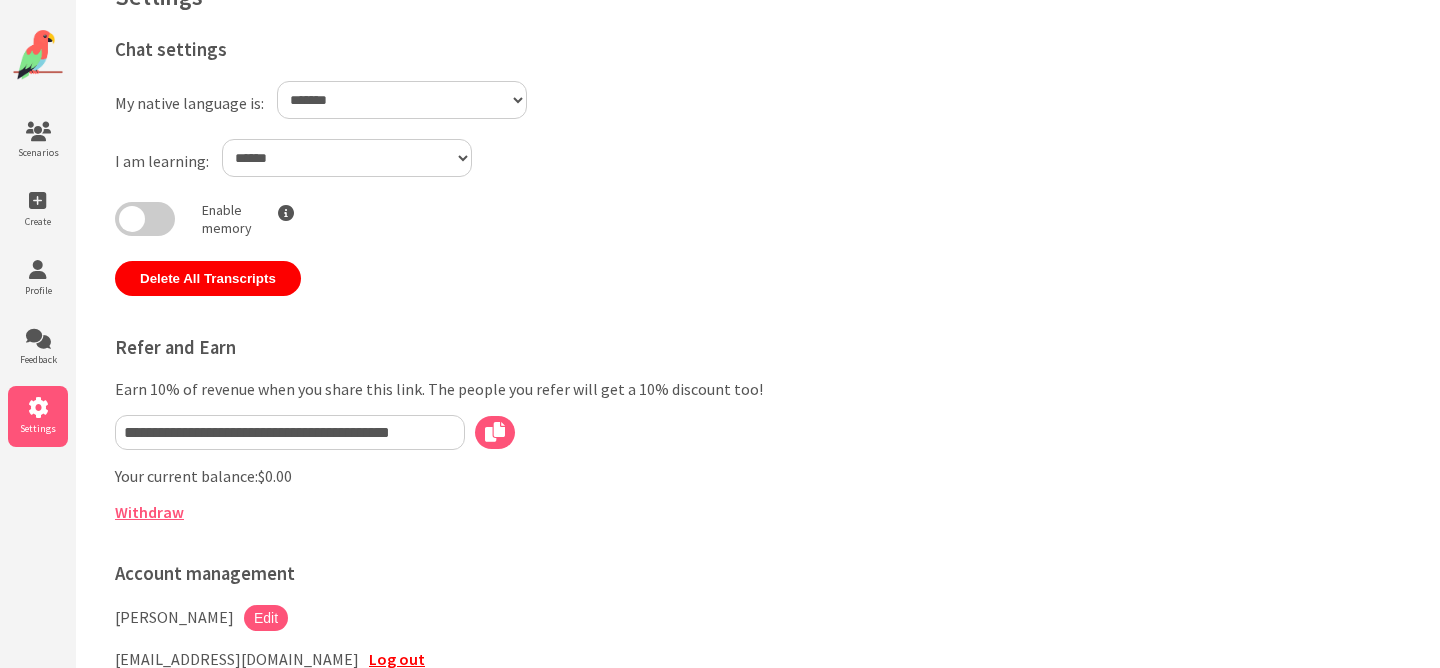click at bounding box center [145, 219] 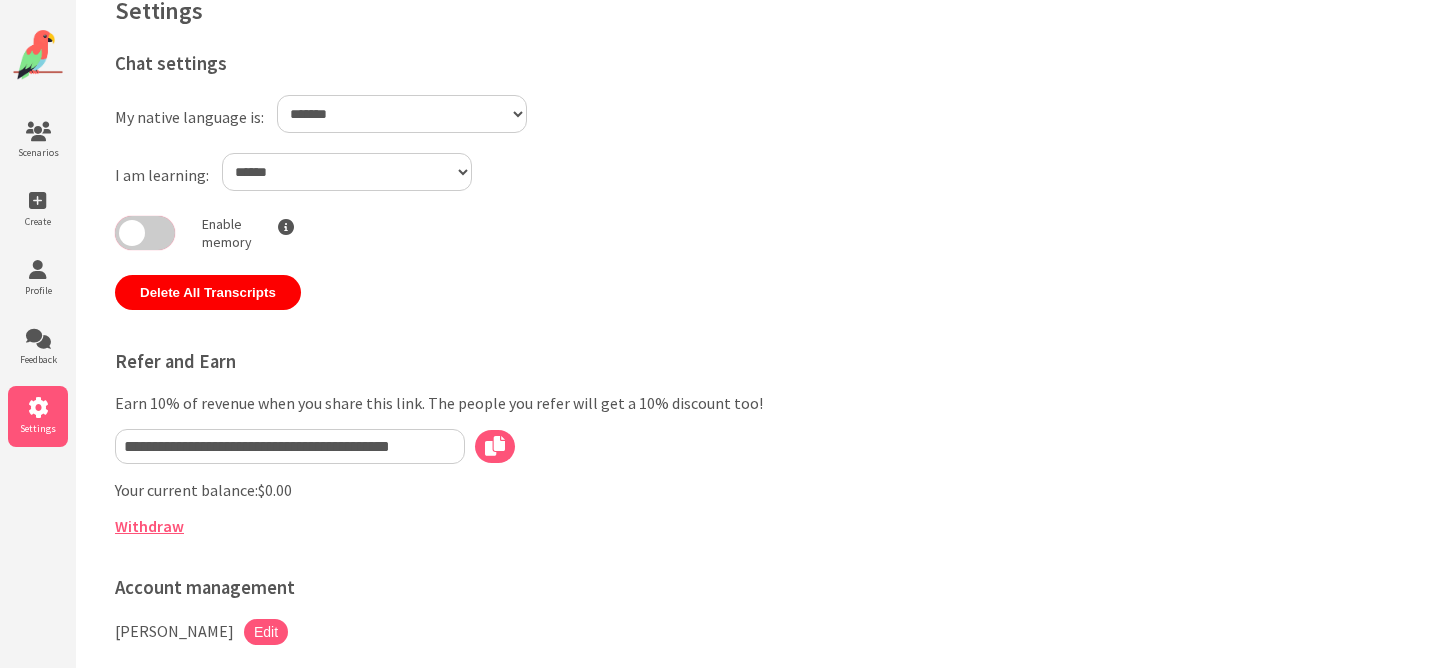 scroll, scrollTop: 0, scrollLeft: 0, axis: both 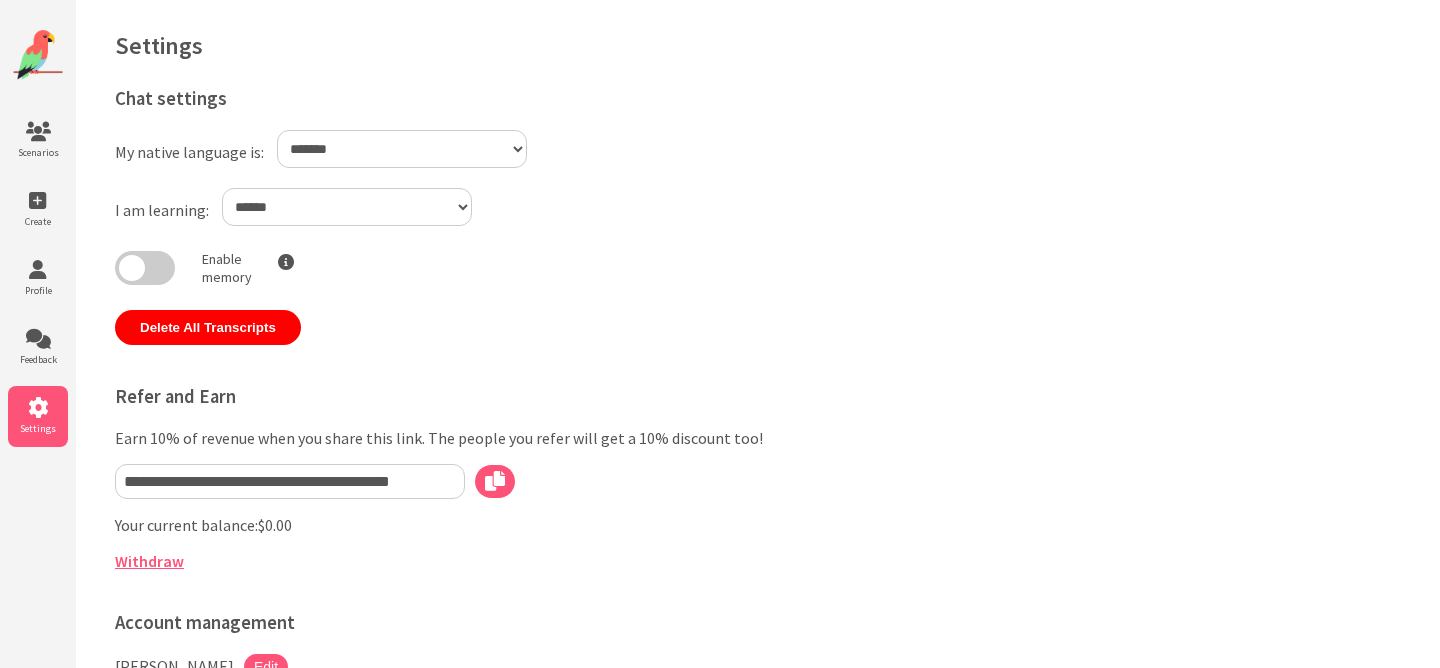 click at bounding box center (38, 55) 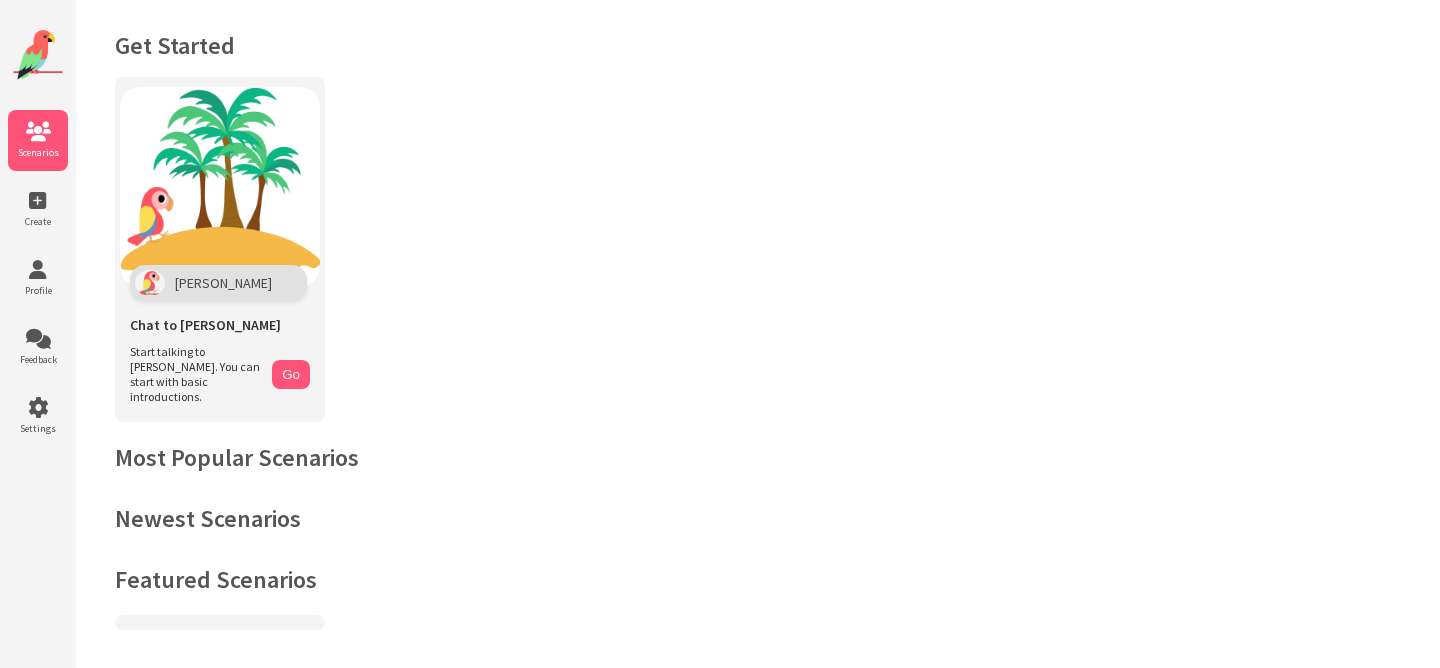scroll, scrollTop: 0, scrollLeft: 0, axis: both 